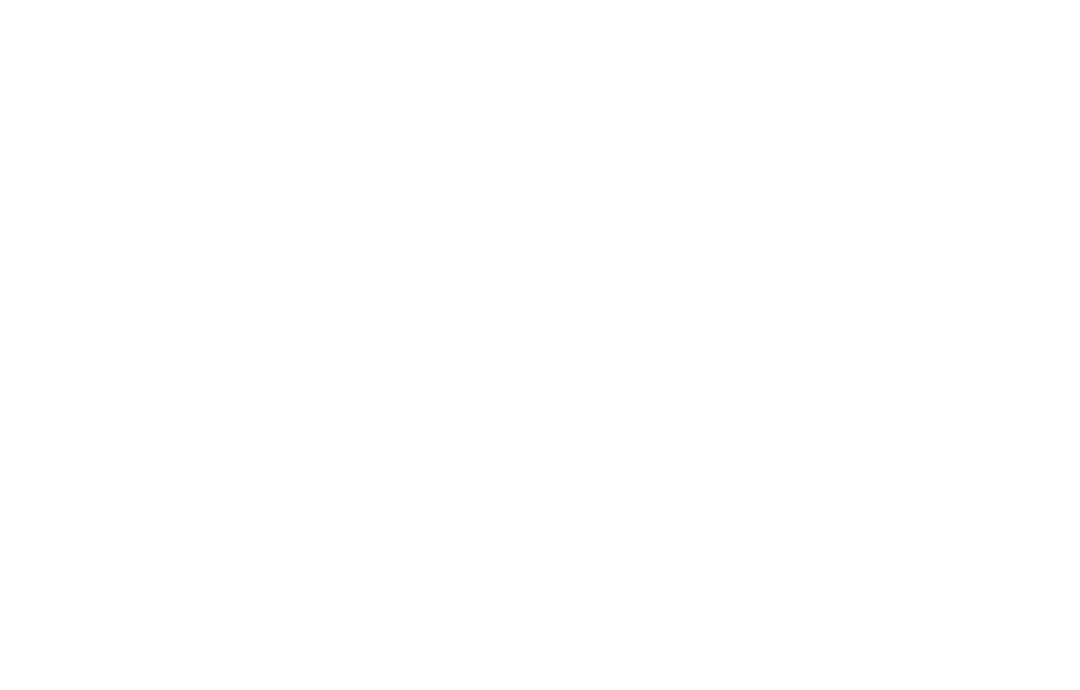scroll, scrollTop: 0, scrollLeft: 0, axis: both 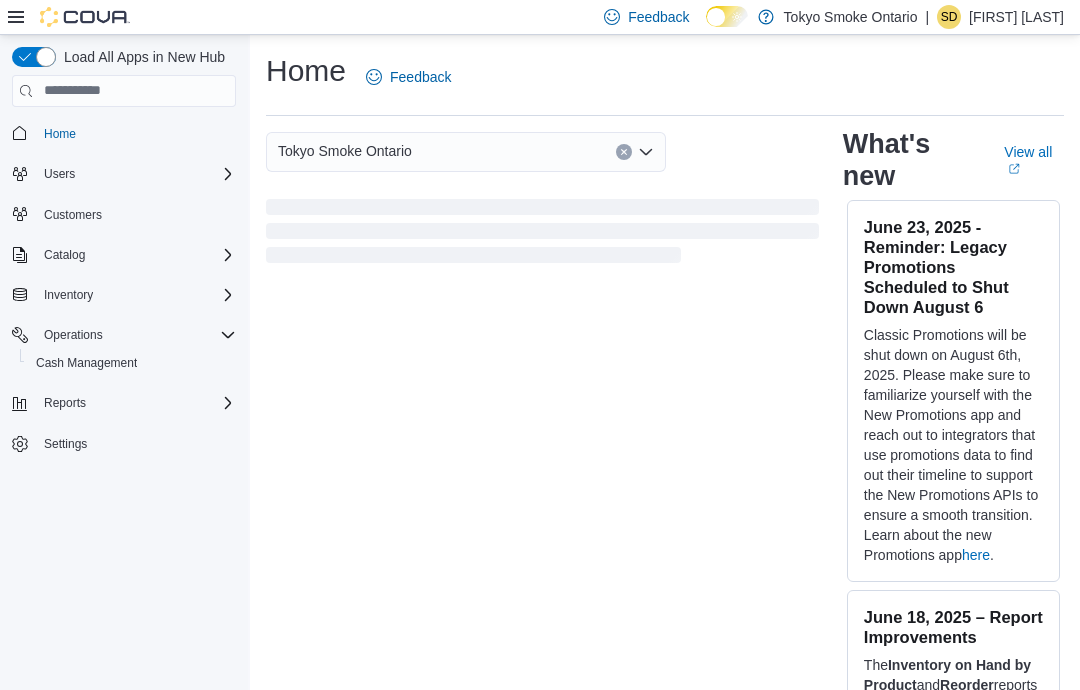 click on "[FIRST] [LAST]" at bounding box center [1016, 17] 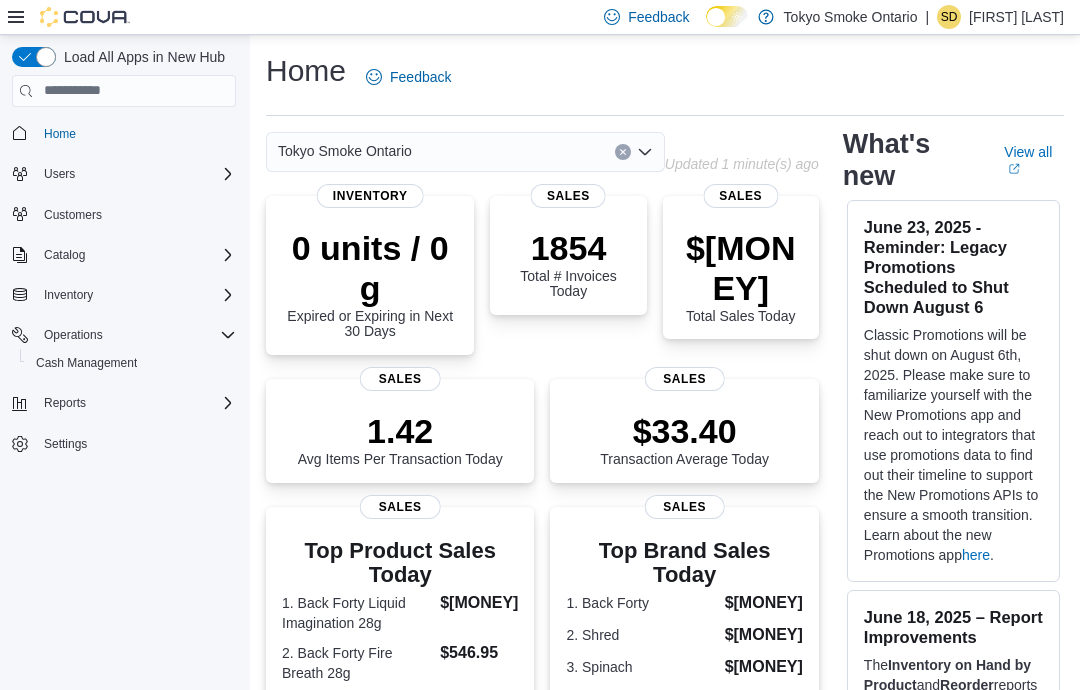 click on "Home Feedback" at bounding box center (665, 77) 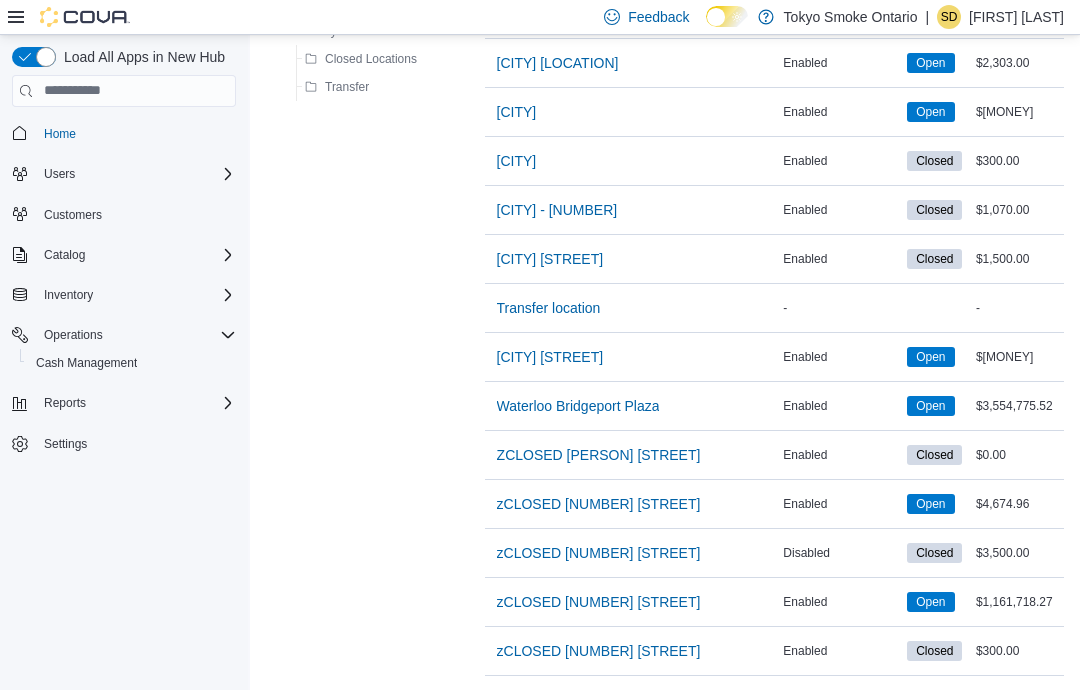 click on "[CITY] [STREET]" at bounding box center (550, 357) 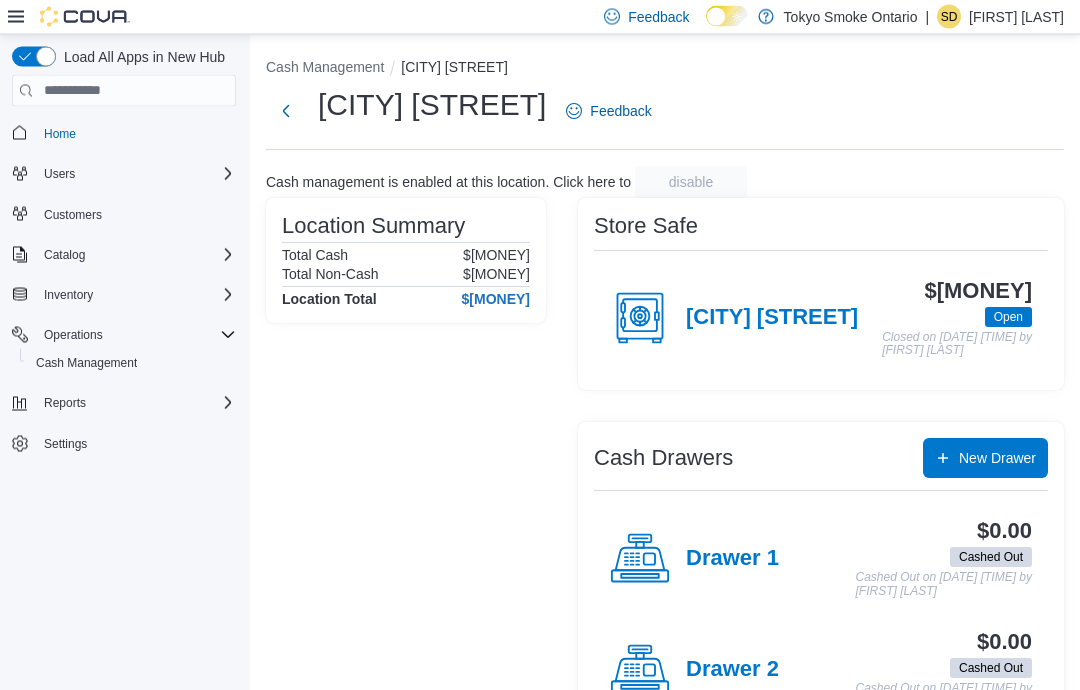 scroll, scrollTop: 0, scrollLeft: 0, axis: both 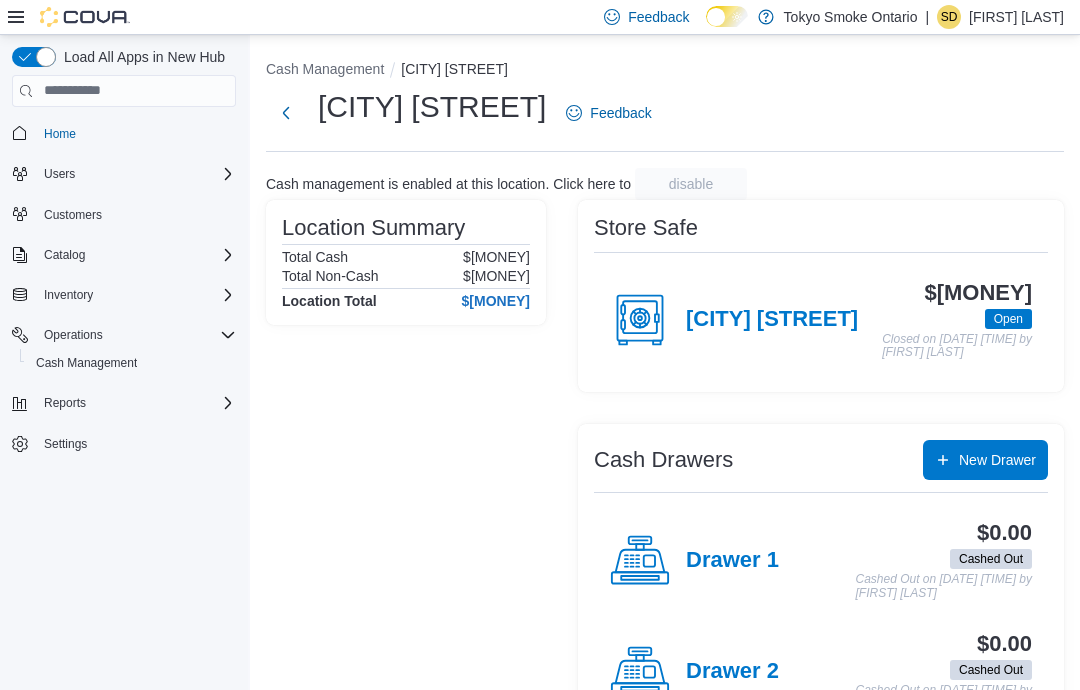 click on "[CITY] [STREET]" at bounding box center [772, 320] 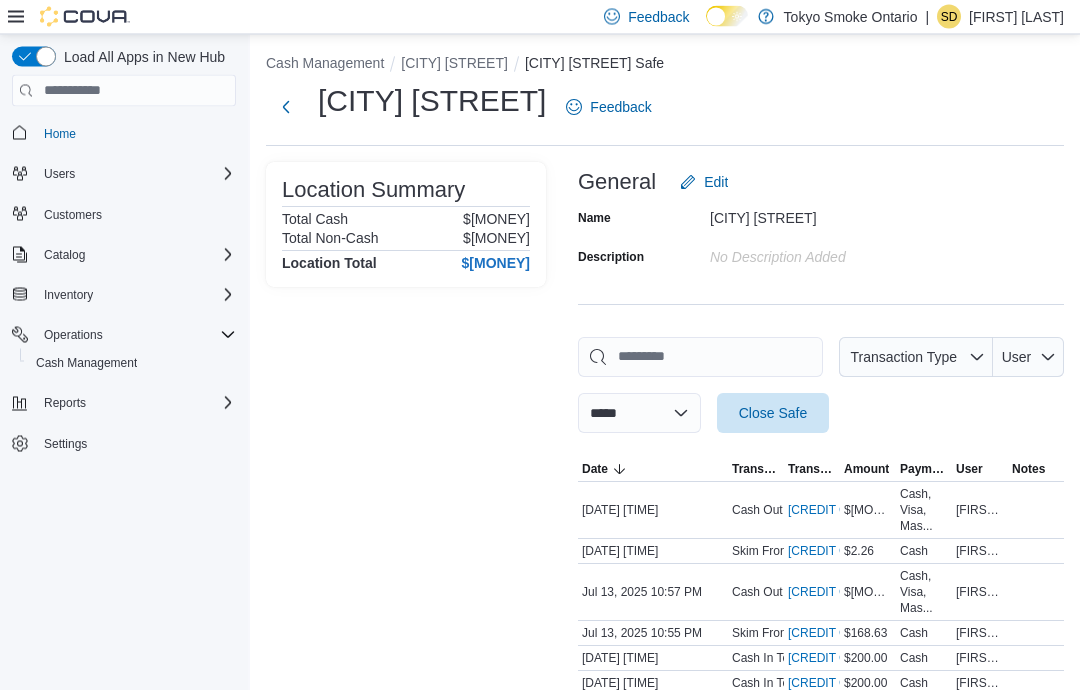 scroll, scrollTop: 6, scrollLeft: 0, axis: vertical 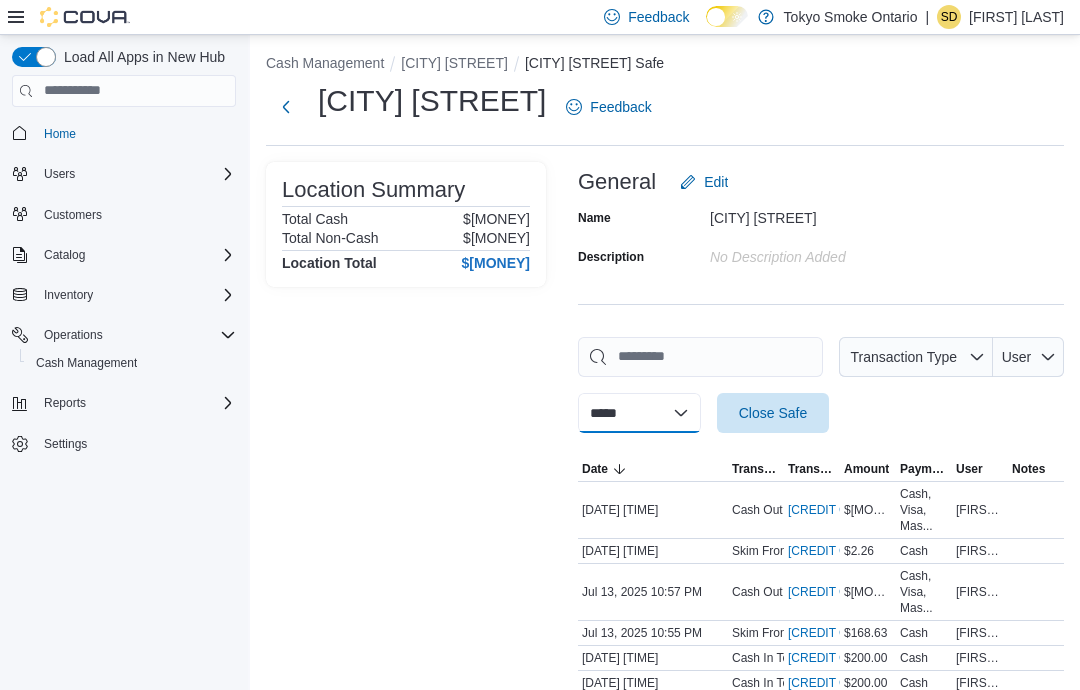 click on "**********" at bounding box center (639, 413) 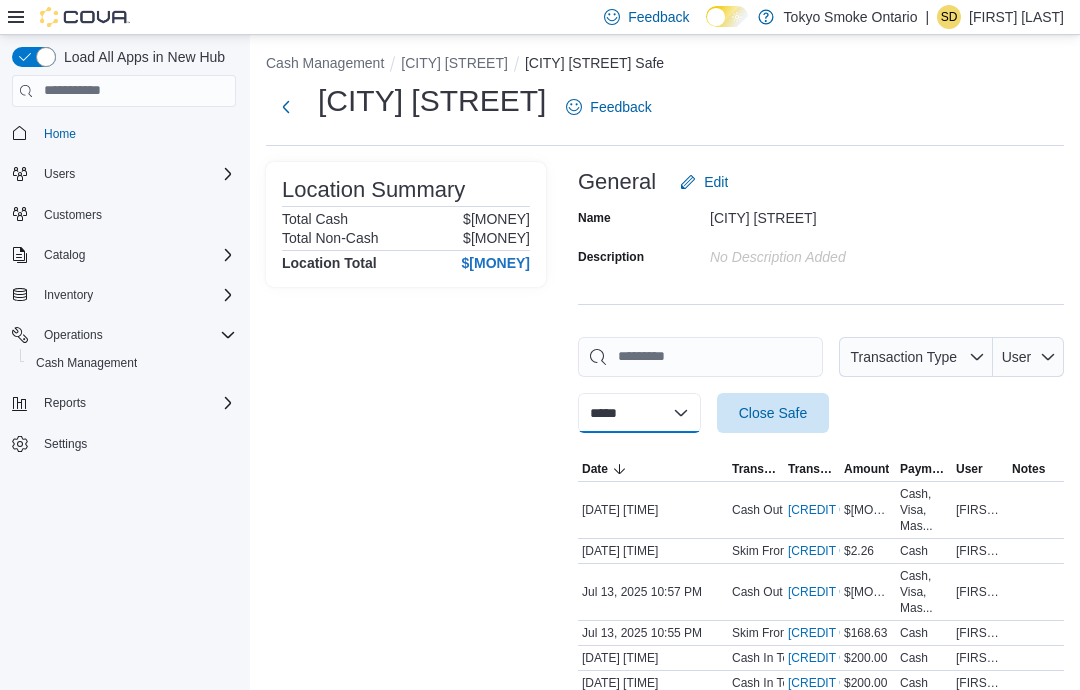 select on "**********" 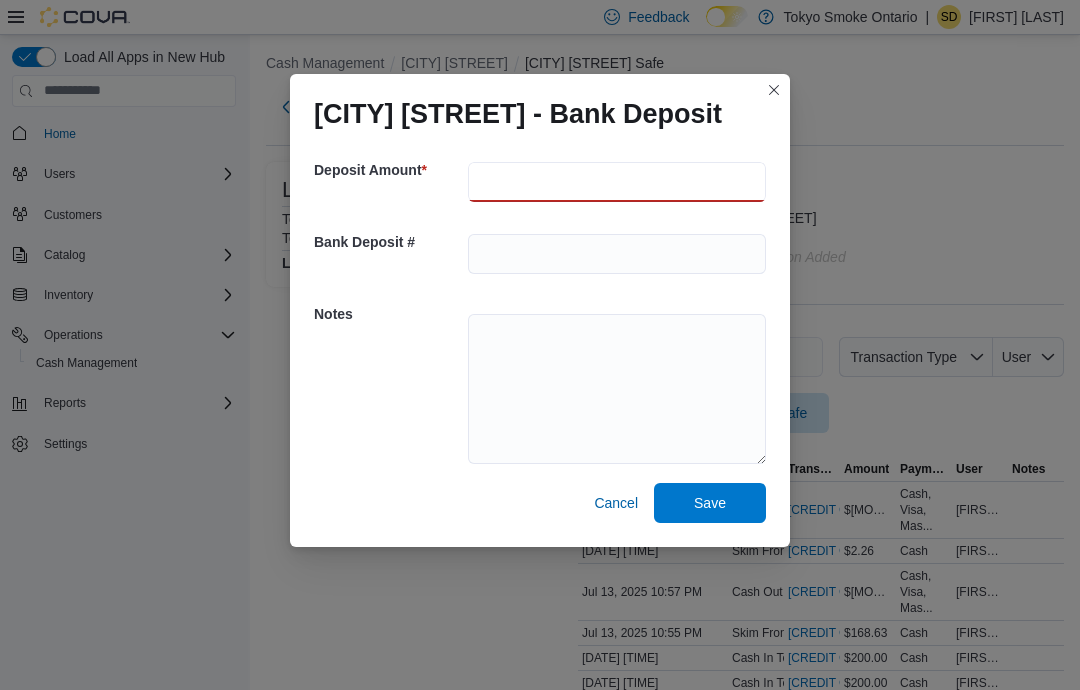 click at bounding box center [617, 182] 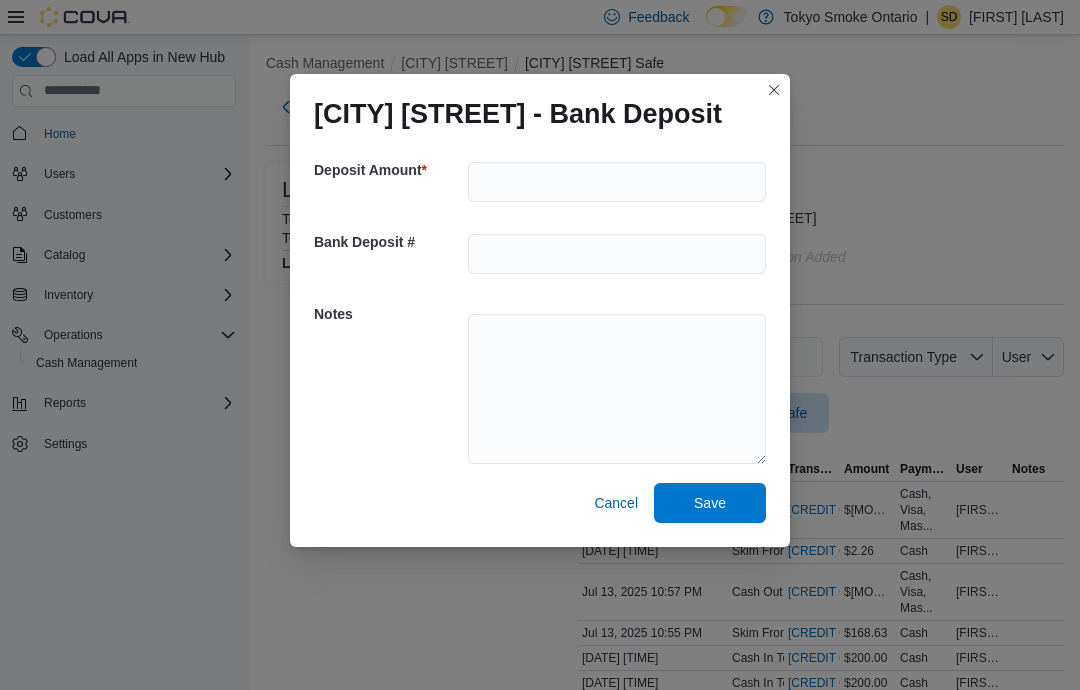 click on "[CITY] [STREET] - Bank Deposit" at bounding box center (518, 114) 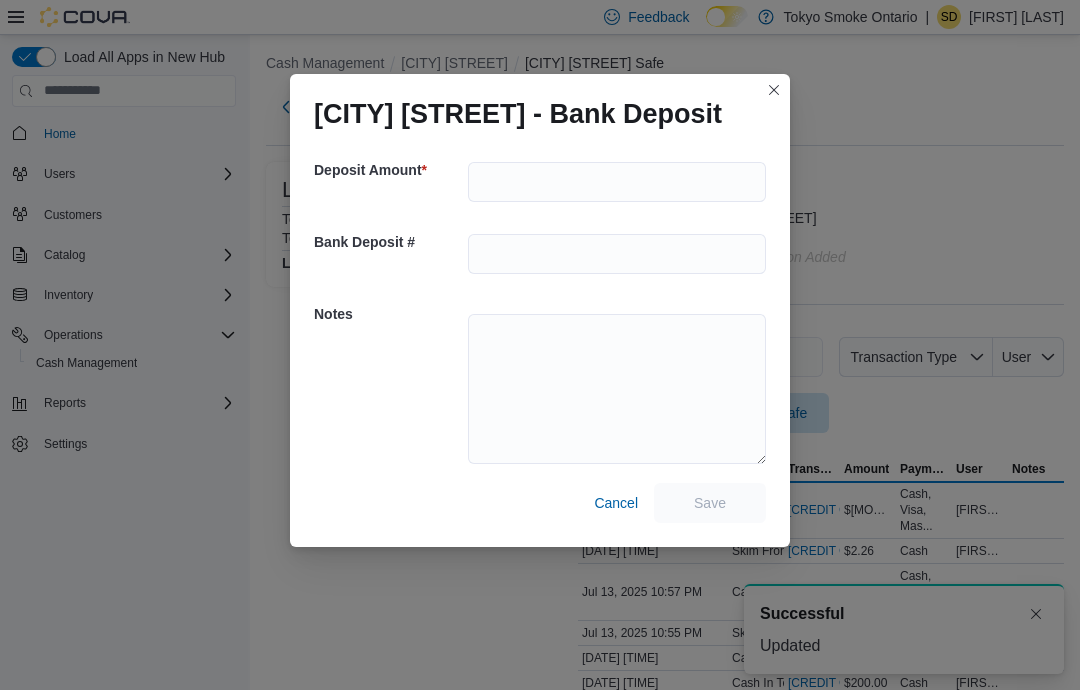 scroll, scrollTop: 4, scrollLeft: 0, axis: vertical 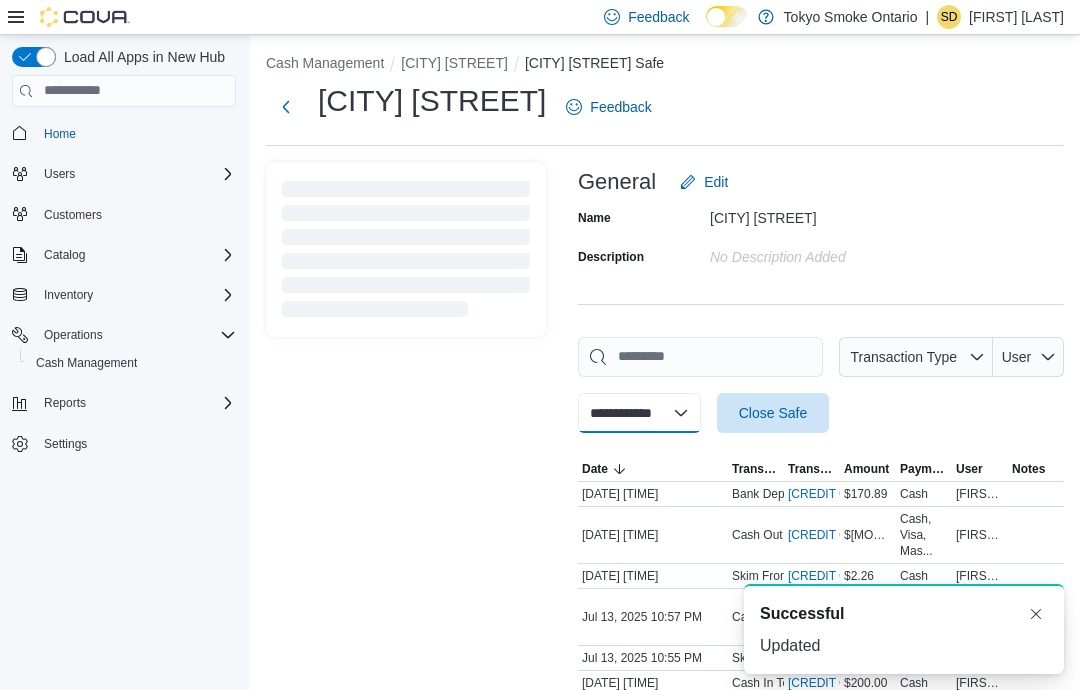 select 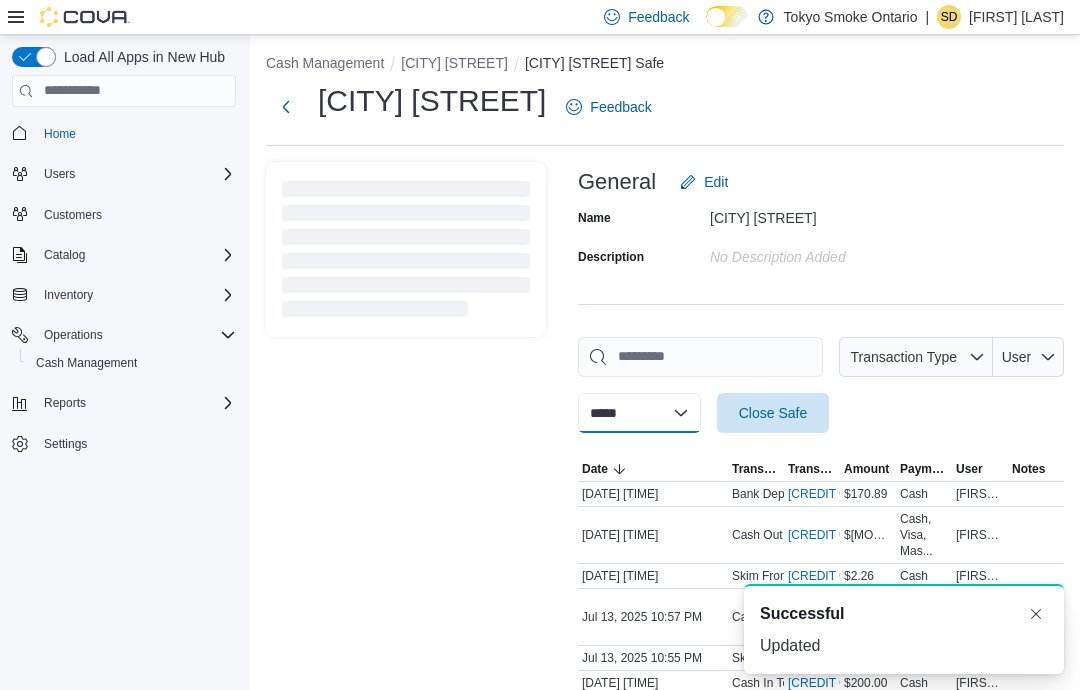 scroll, scrollTop: 0, scrollLeft: 0, axis: both 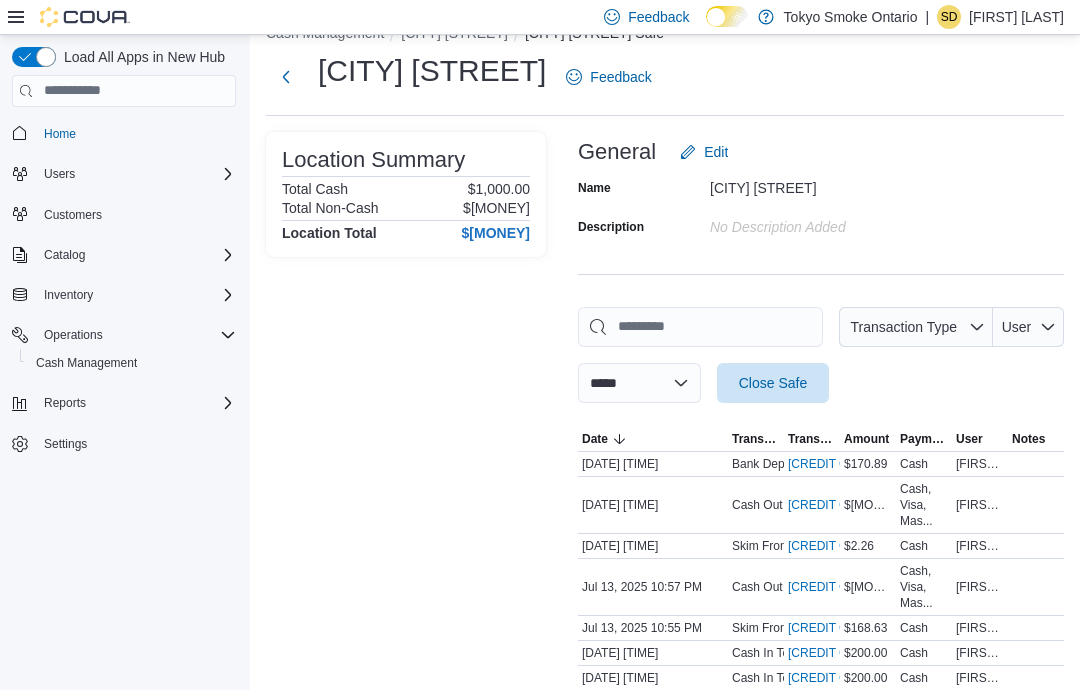 click on "Close Safe" at bounding box center (773, 383) 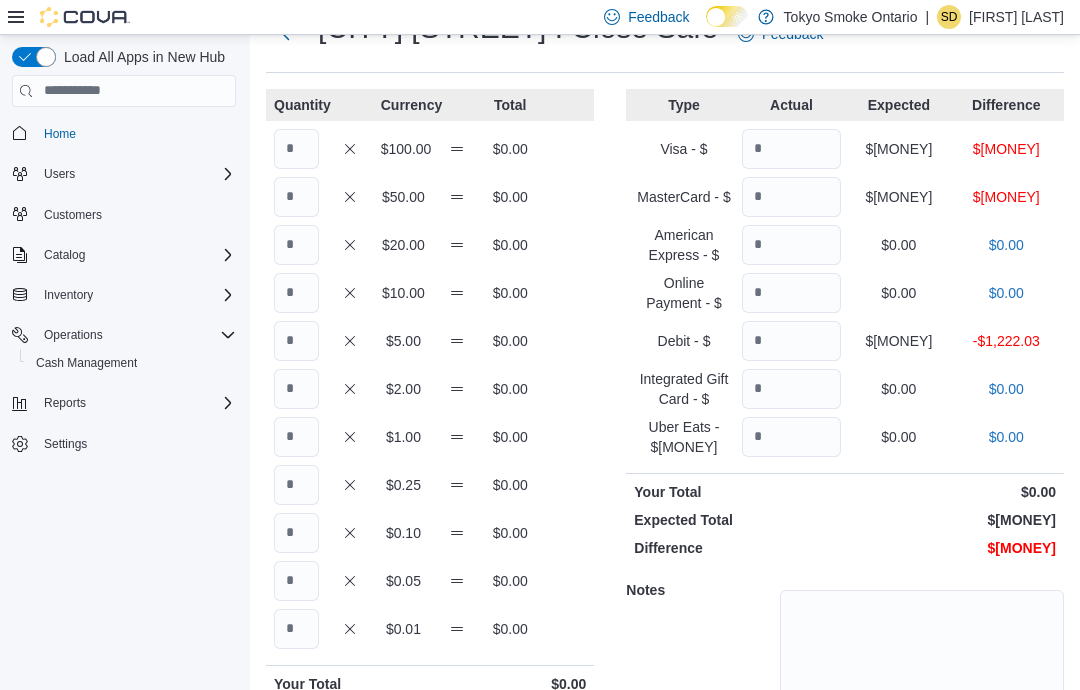 scroll, scrollTop: 70, scrollLeft: 0, axis: vertical 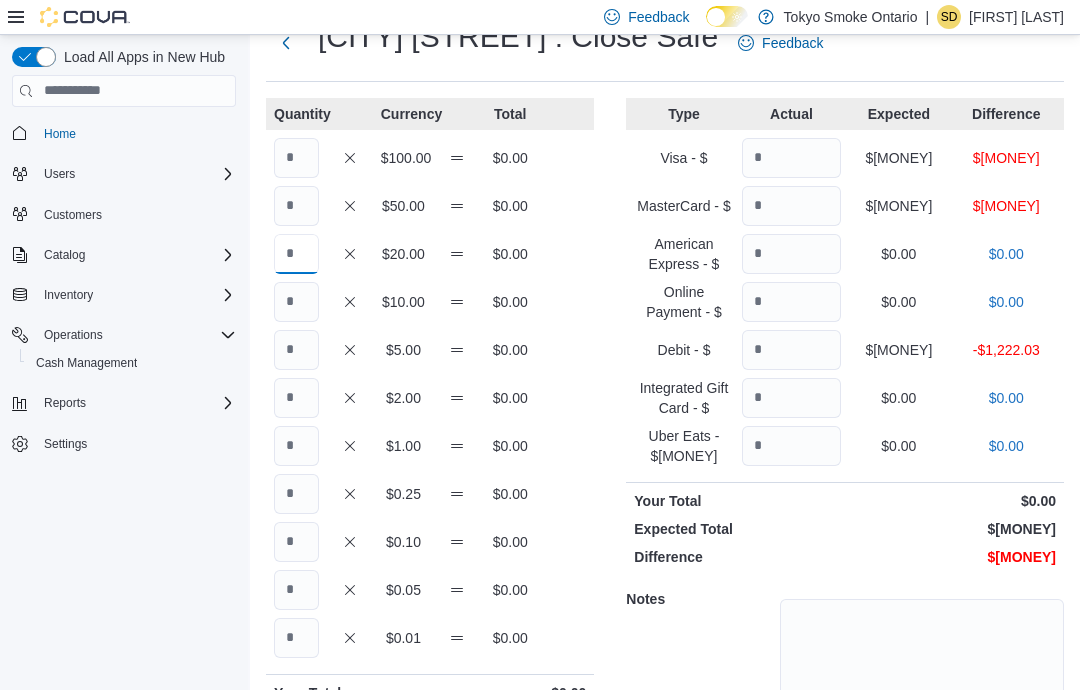 click at bounding box center (296, 254) 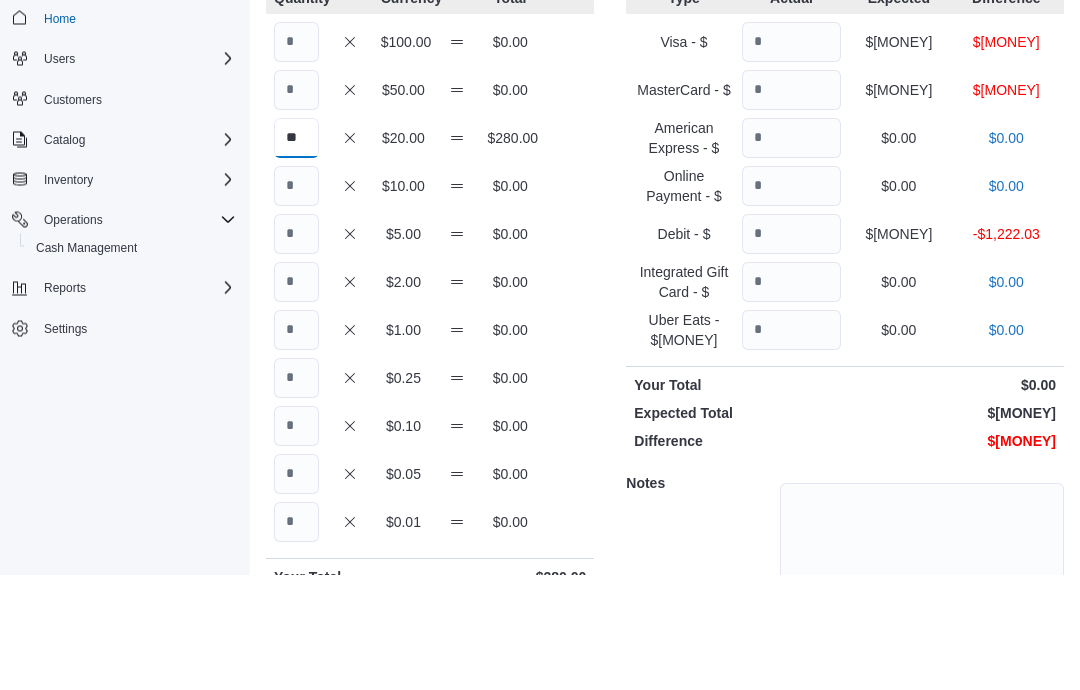 type on "**" 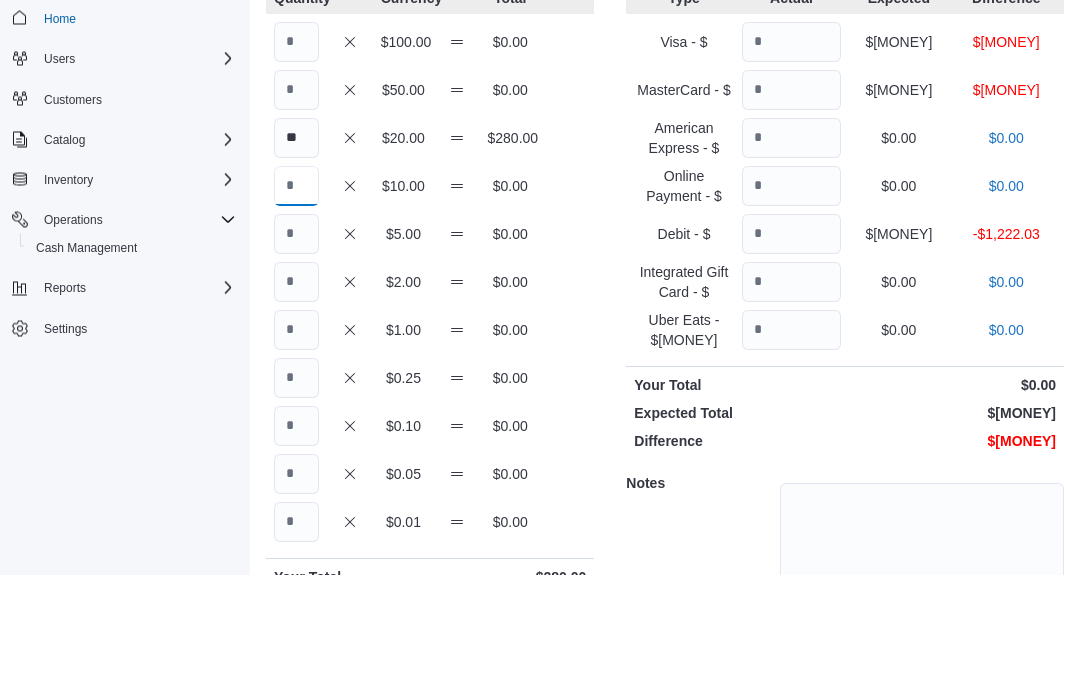 click at bounding box center [296, 302] 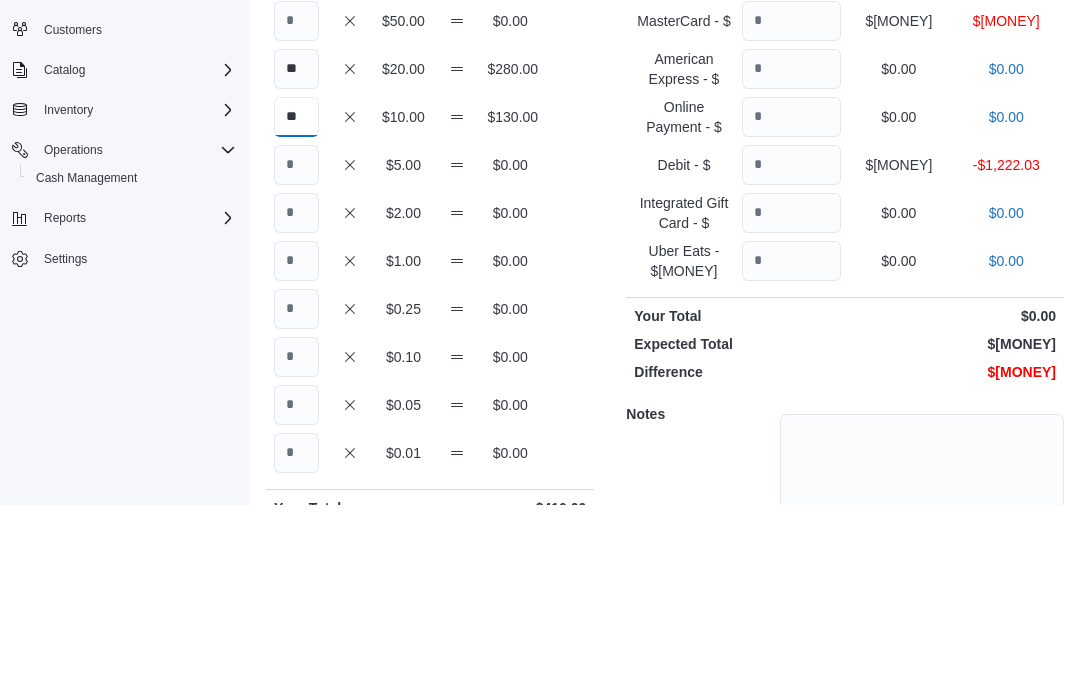 type on "**" 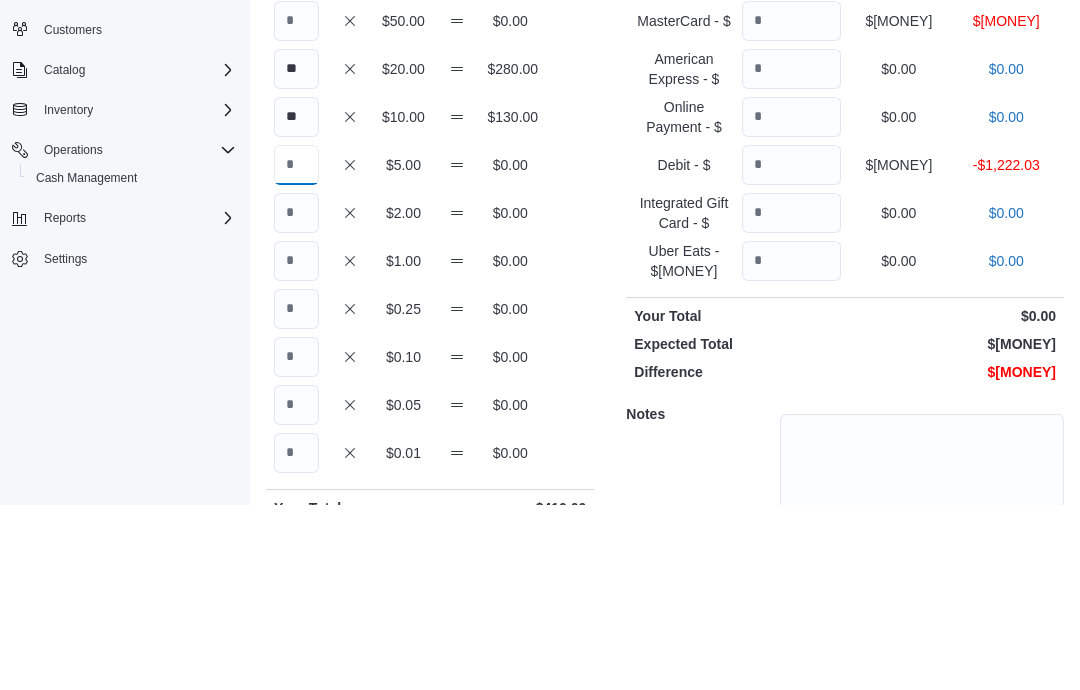 click at bounding box center [296, 350] 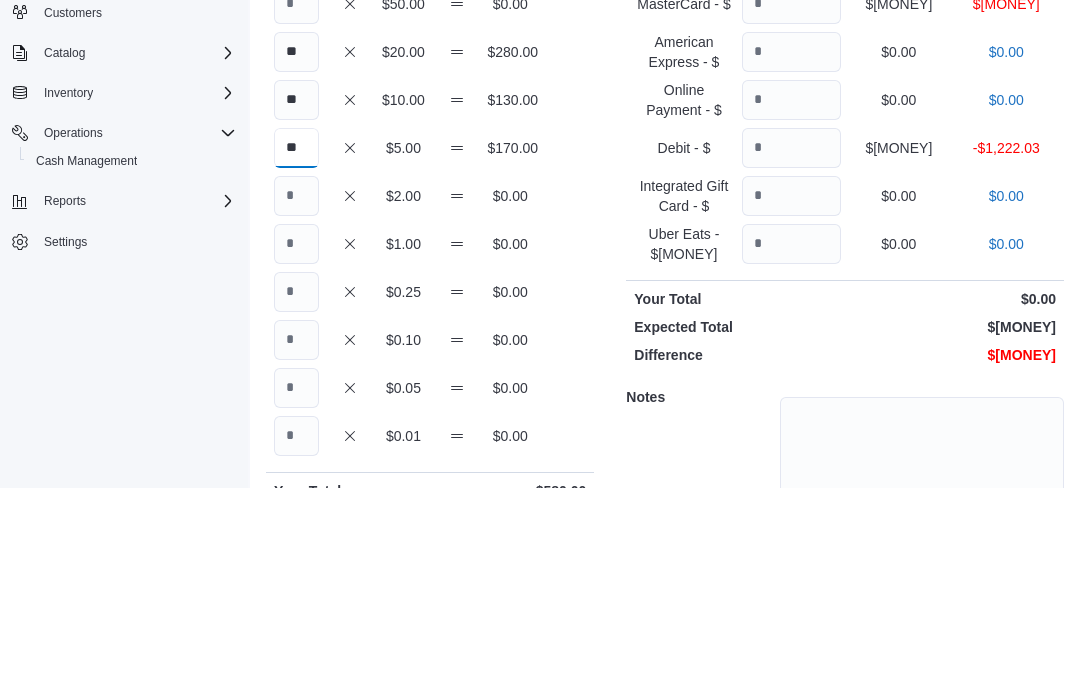 type on "**" 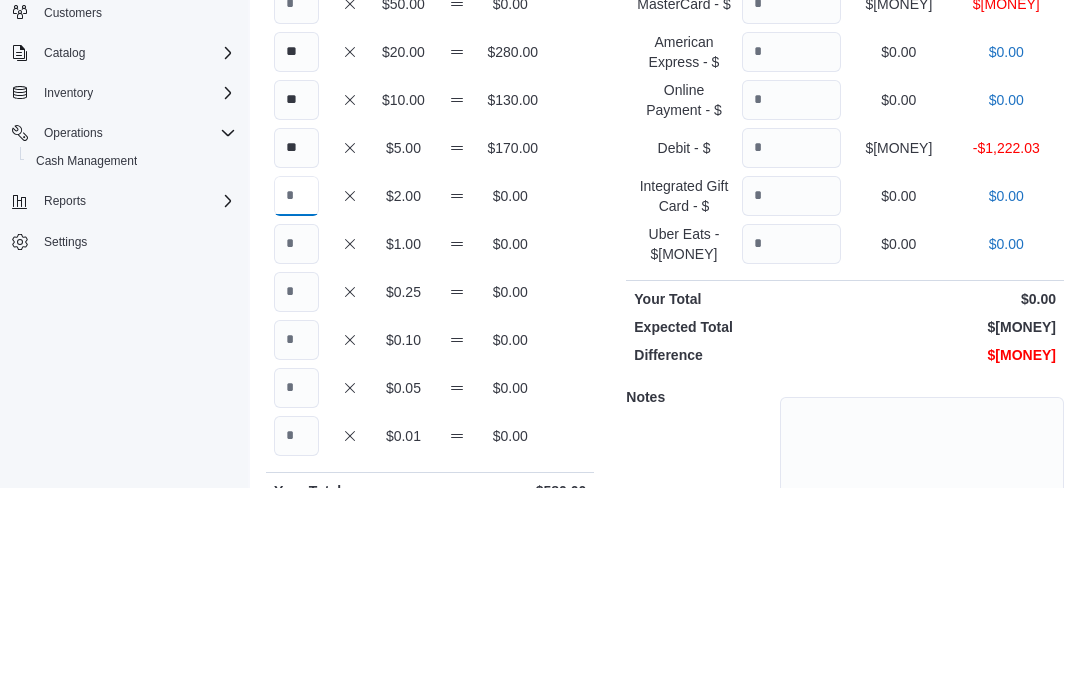 click at bounding box center (296, 398) 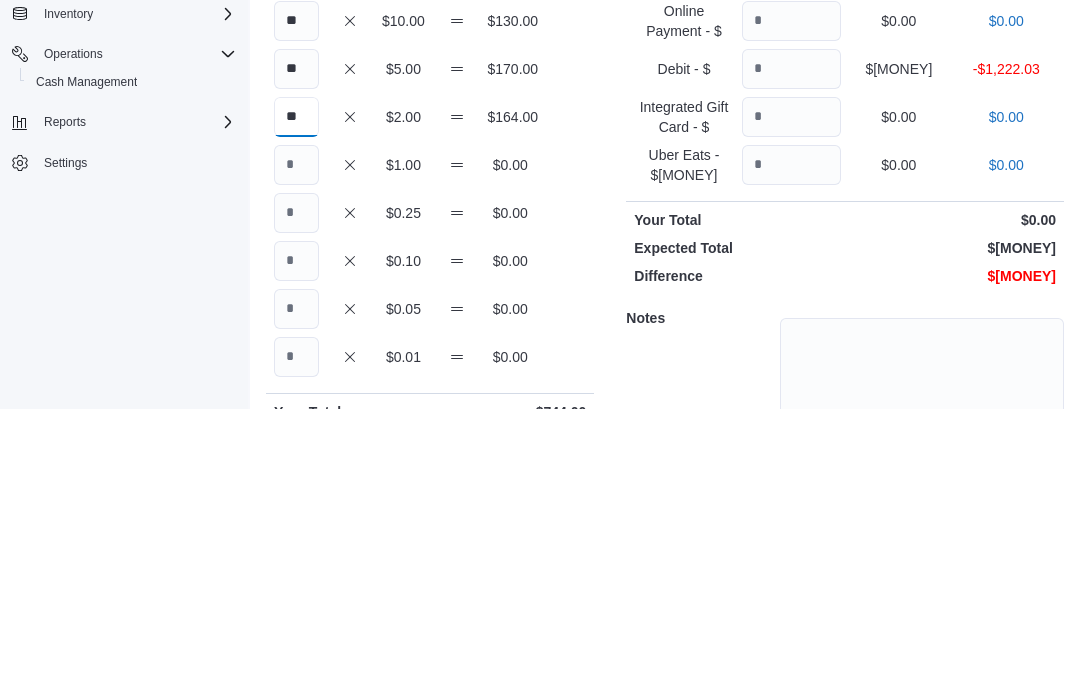 type on "**" 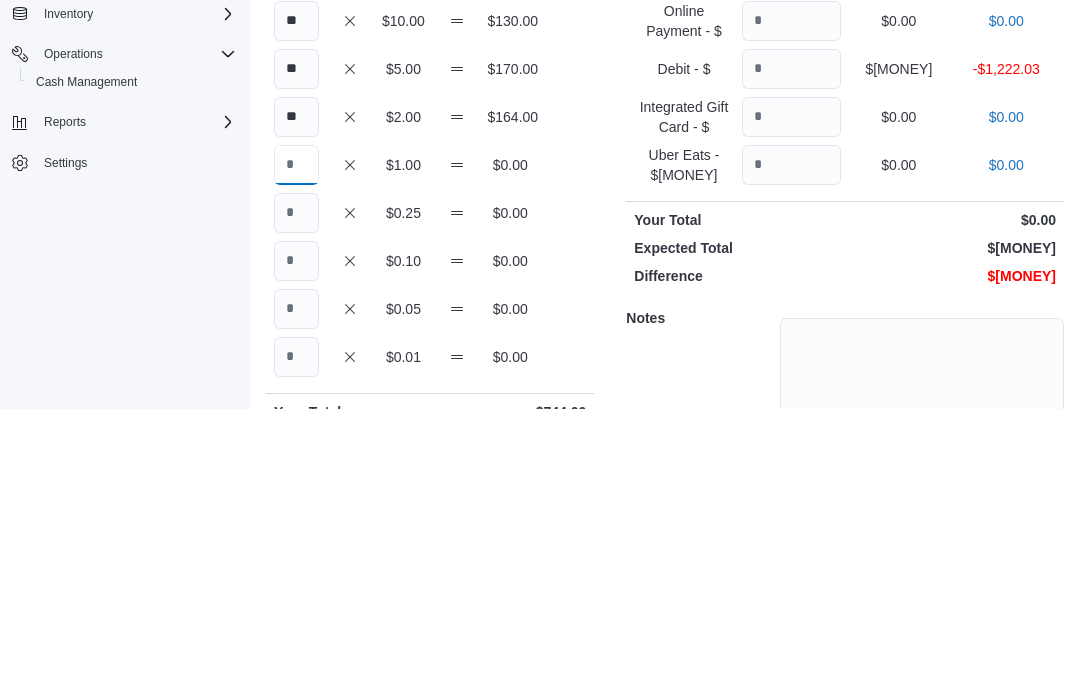 click at bounding box center (296, 446) 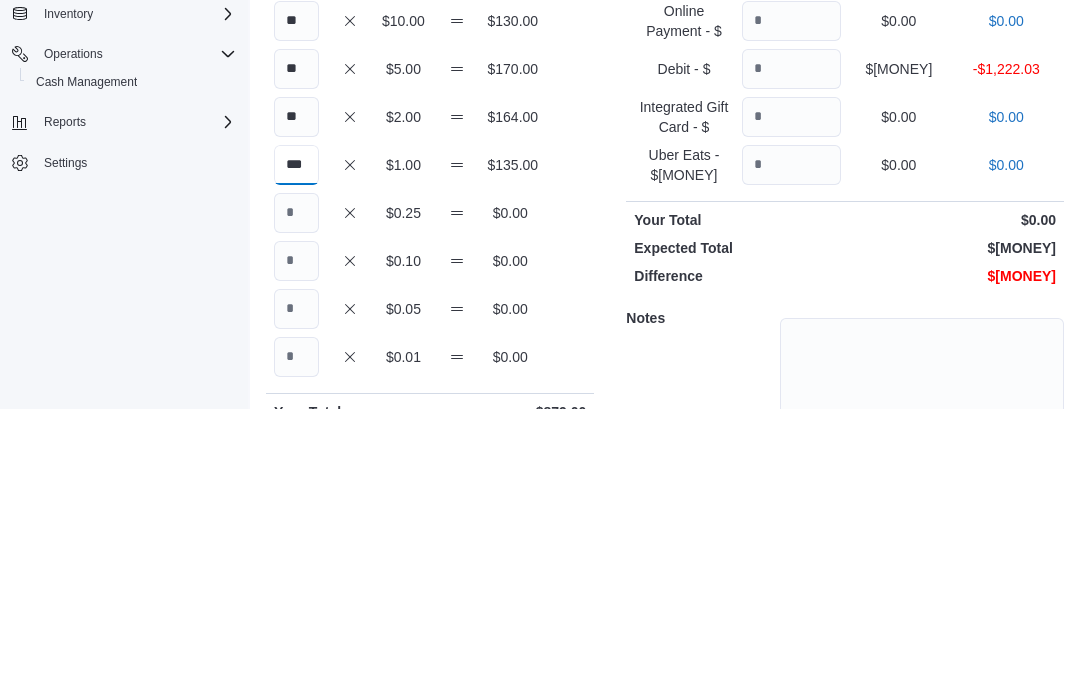 type on "***" 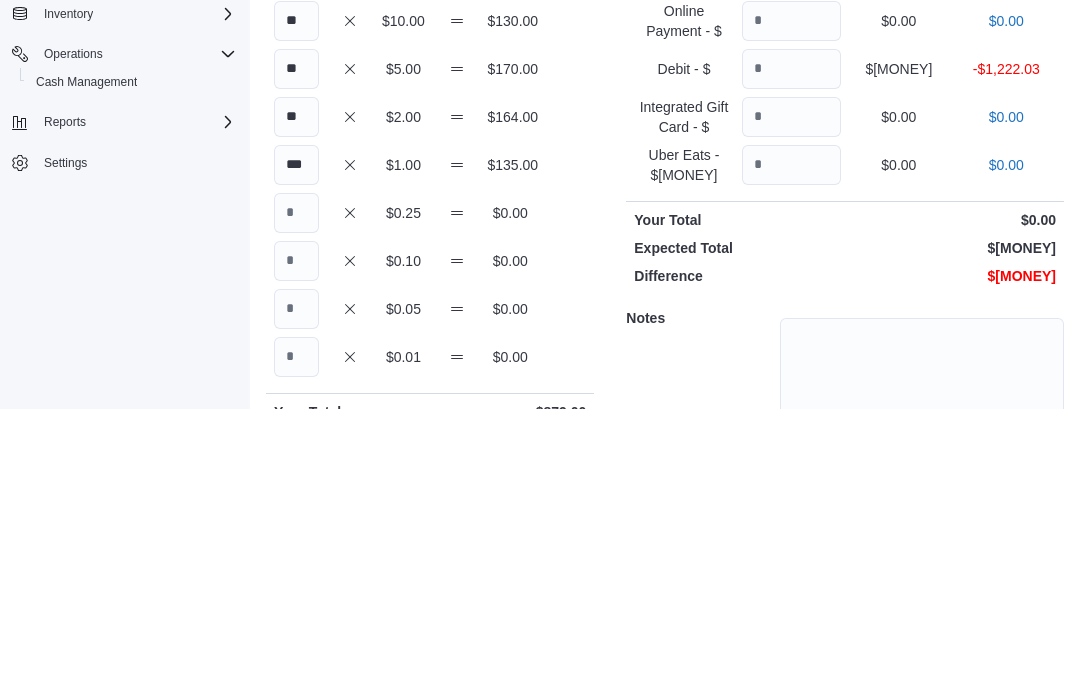 click at bounding box center [296, 494] 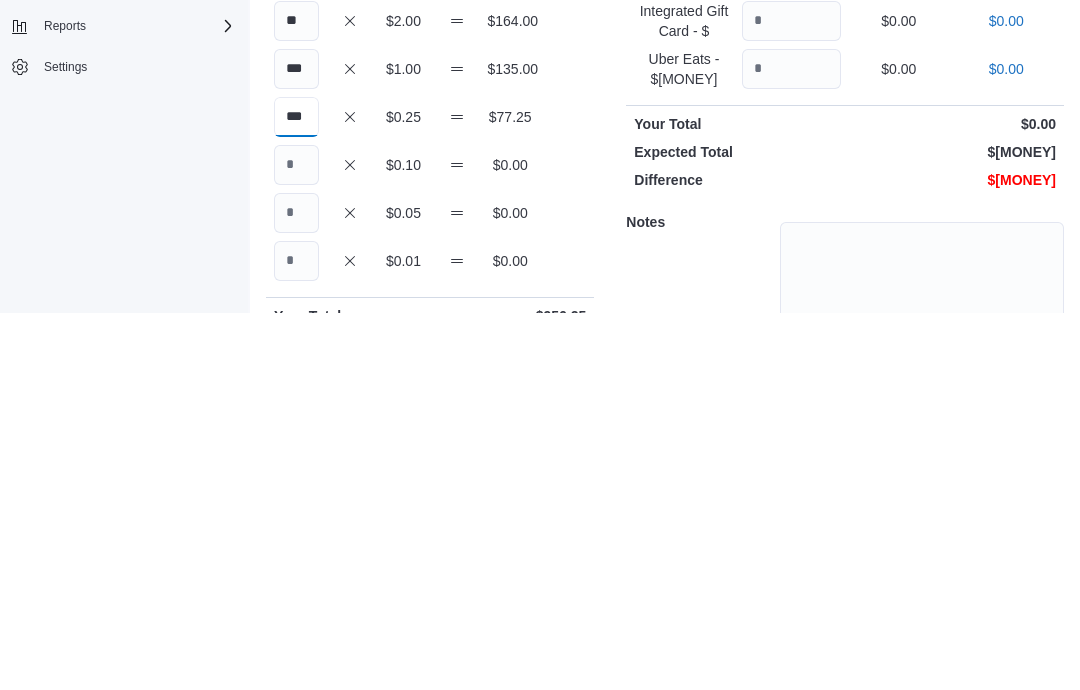 type on "***" 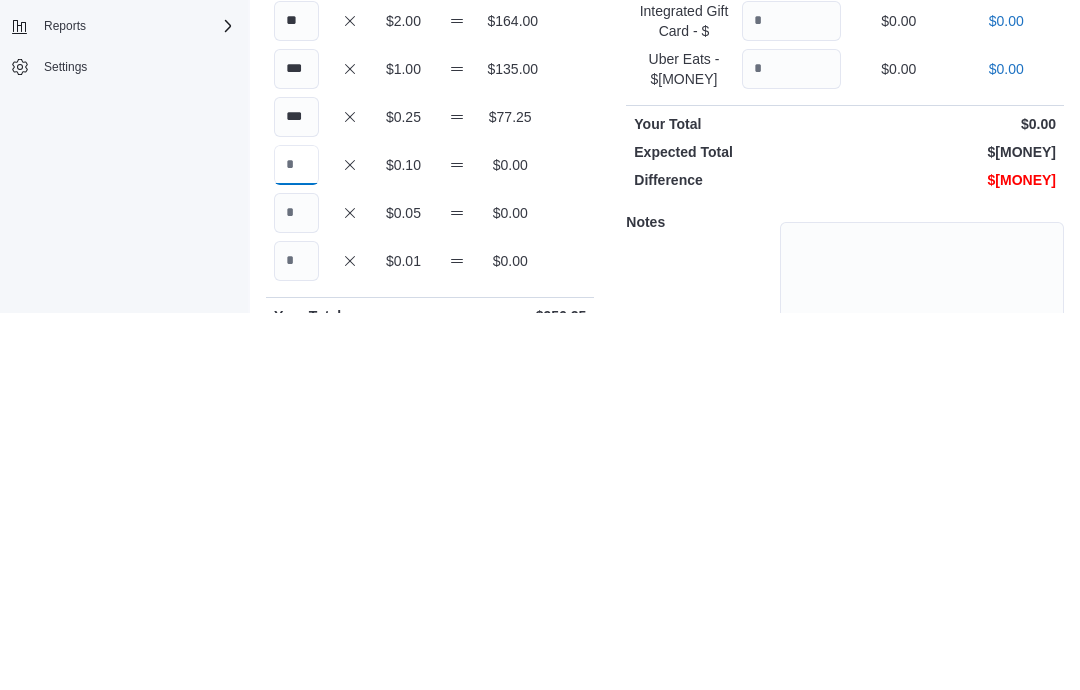 click at bounding box center [296, 542] 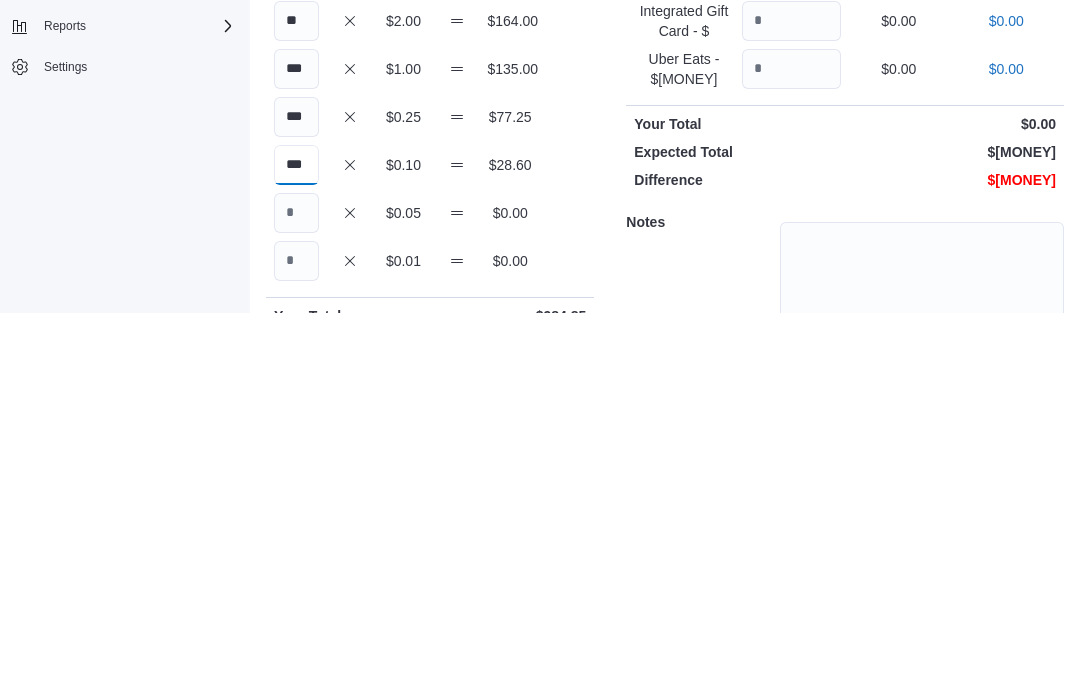 type on "***" 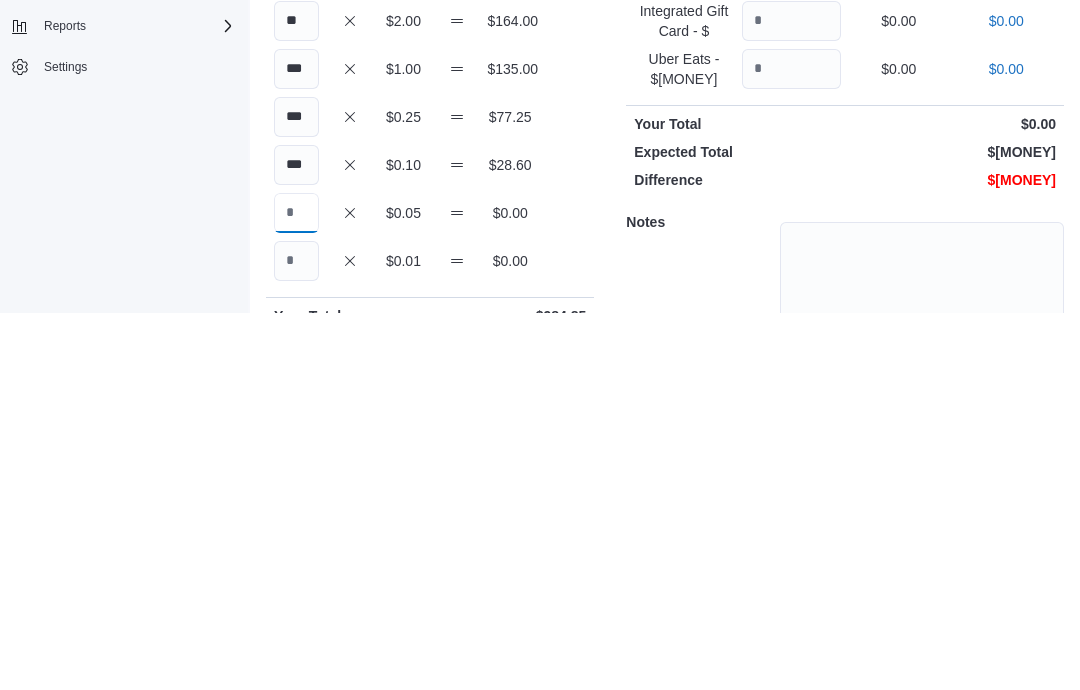 click at bounding box center [296, 590] 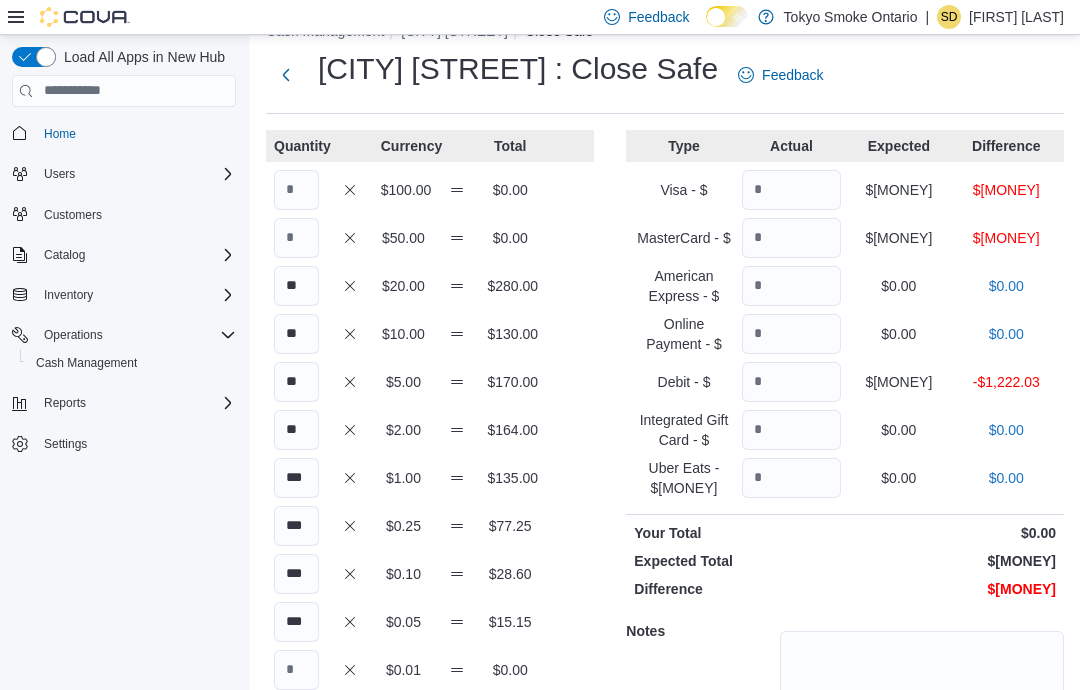 scroll, scrollTop: 0, scrollLeft: 0, axis: both 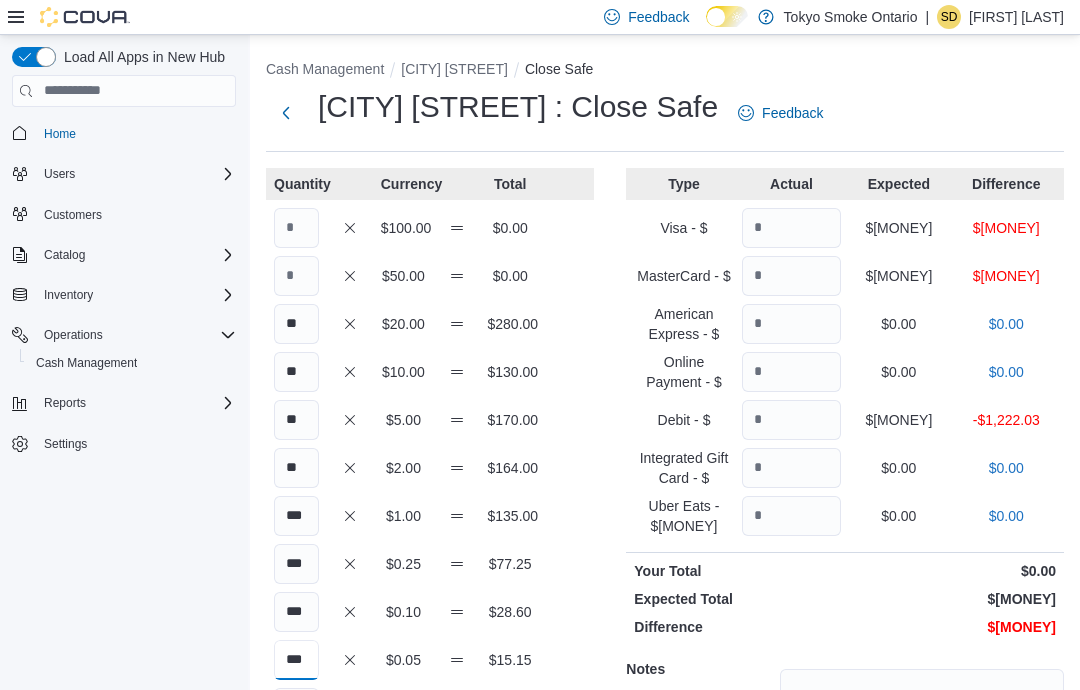 type on "***" 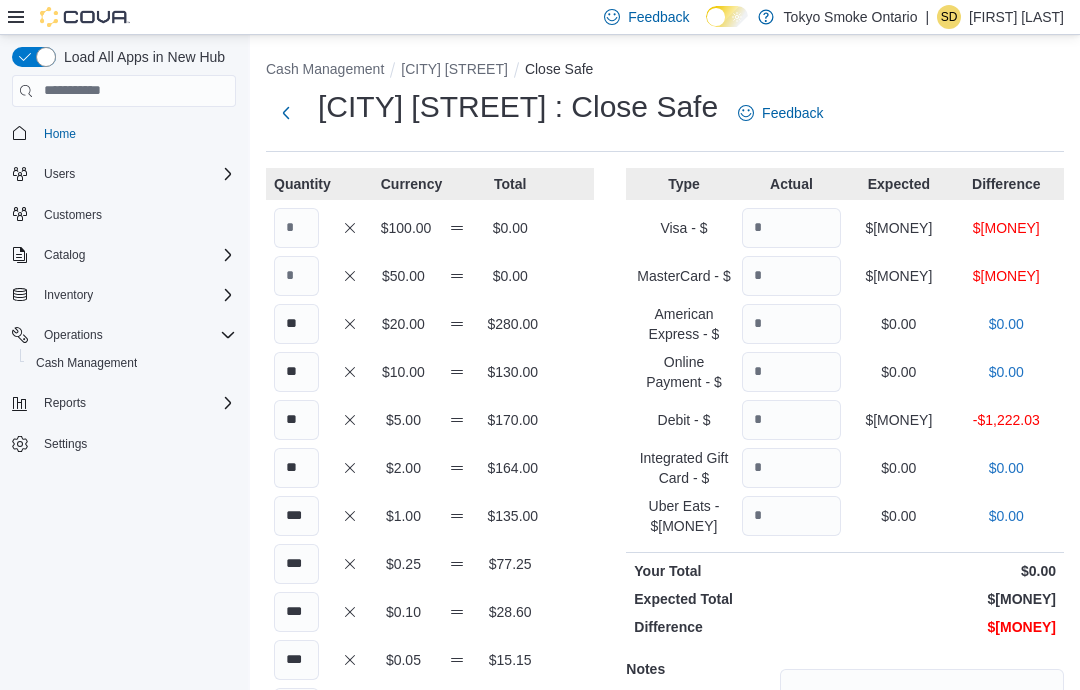 click at bounding box center [791, 228] 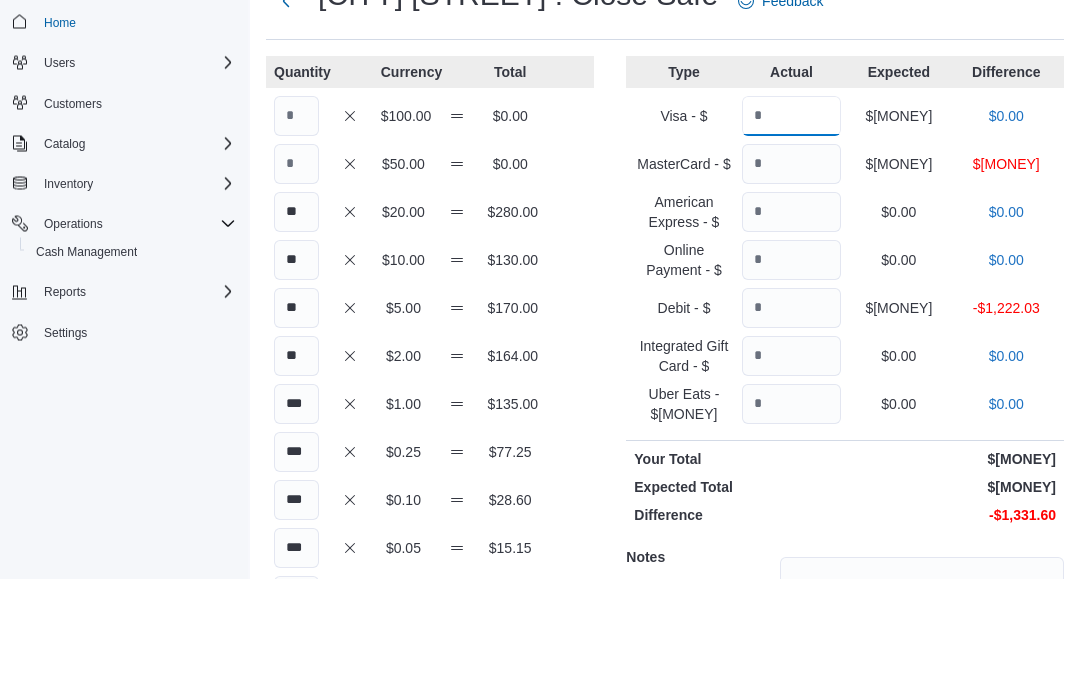 type on "******" 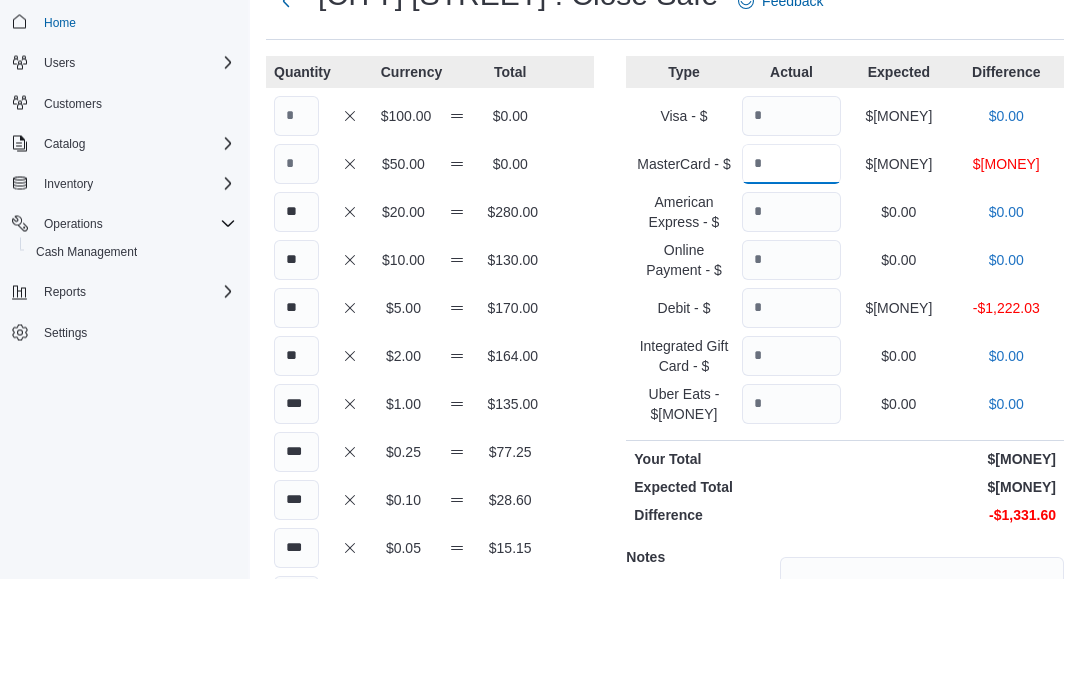 click at bounding box center [791, 276] 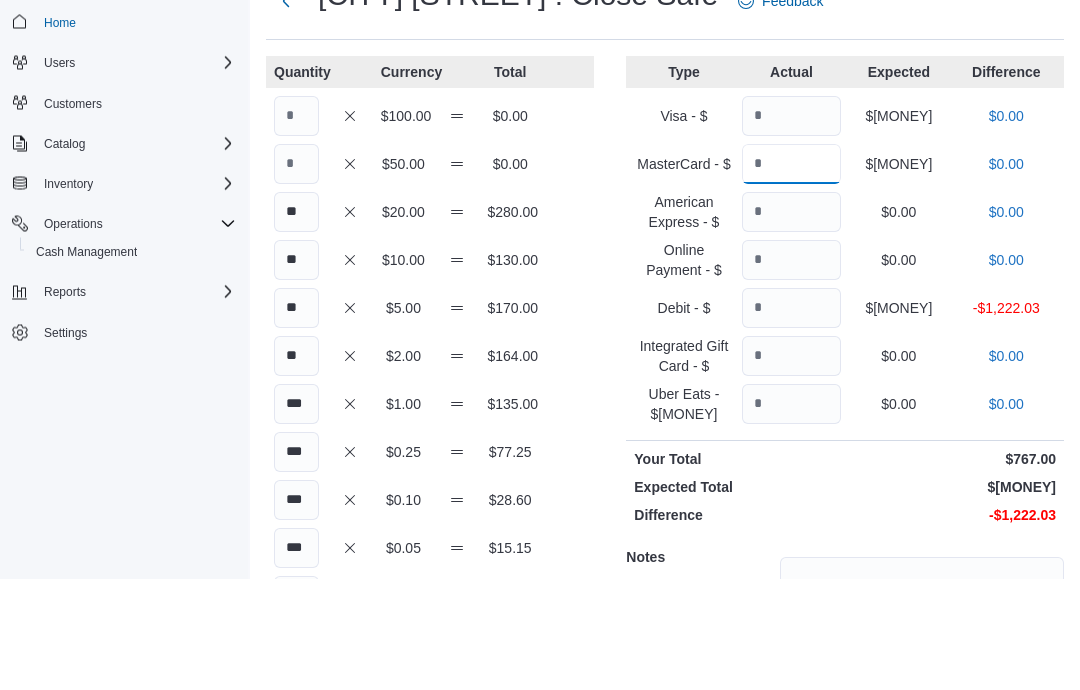 type on "******" 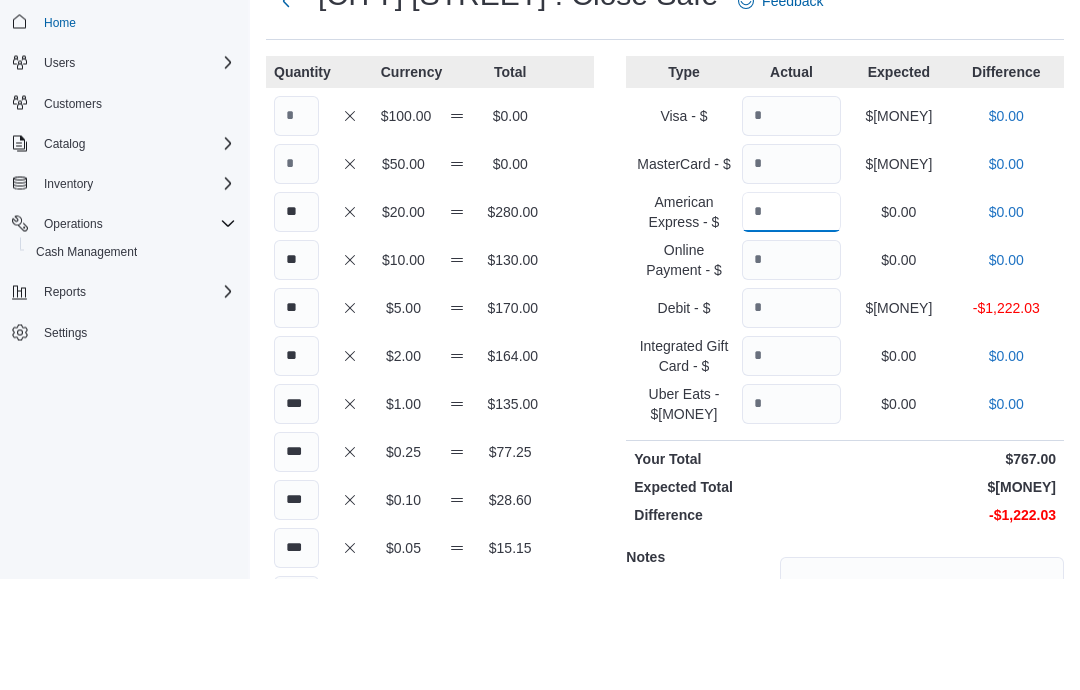 click at bounding box center [791, 324] 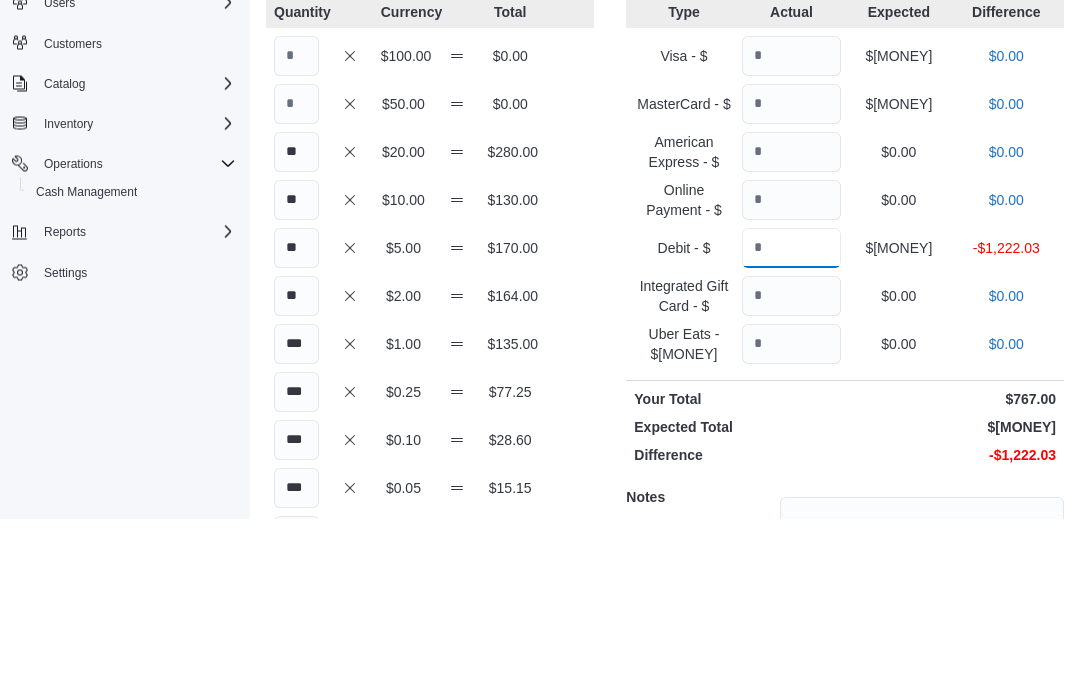 click at bounding box center [791, 420] 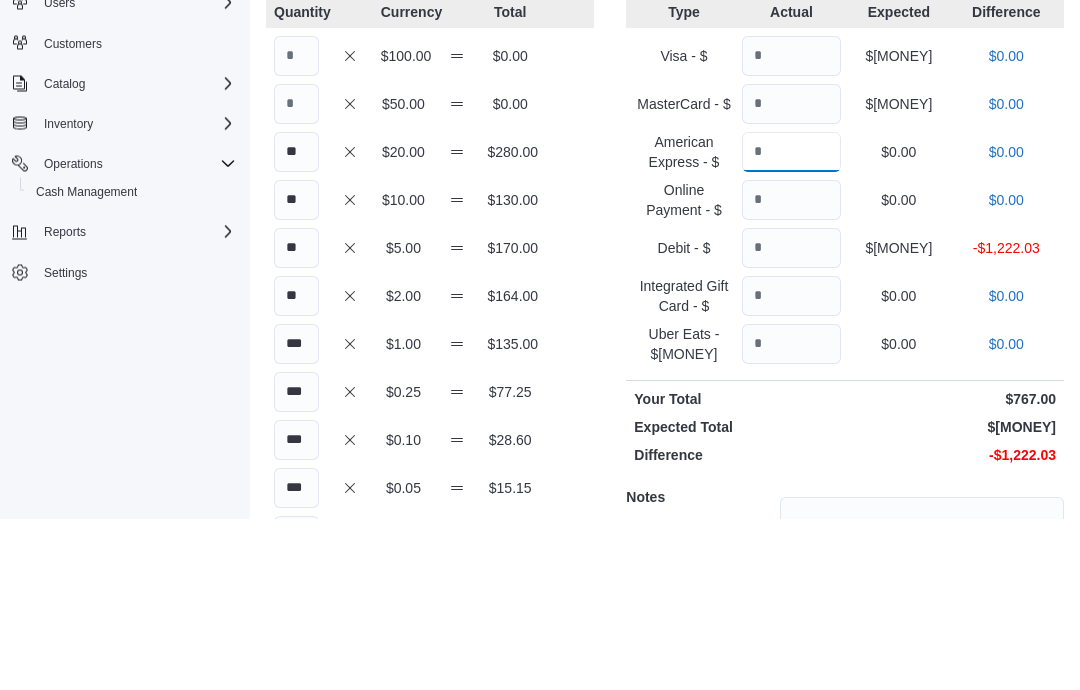 click at bounding box center (791, 324) 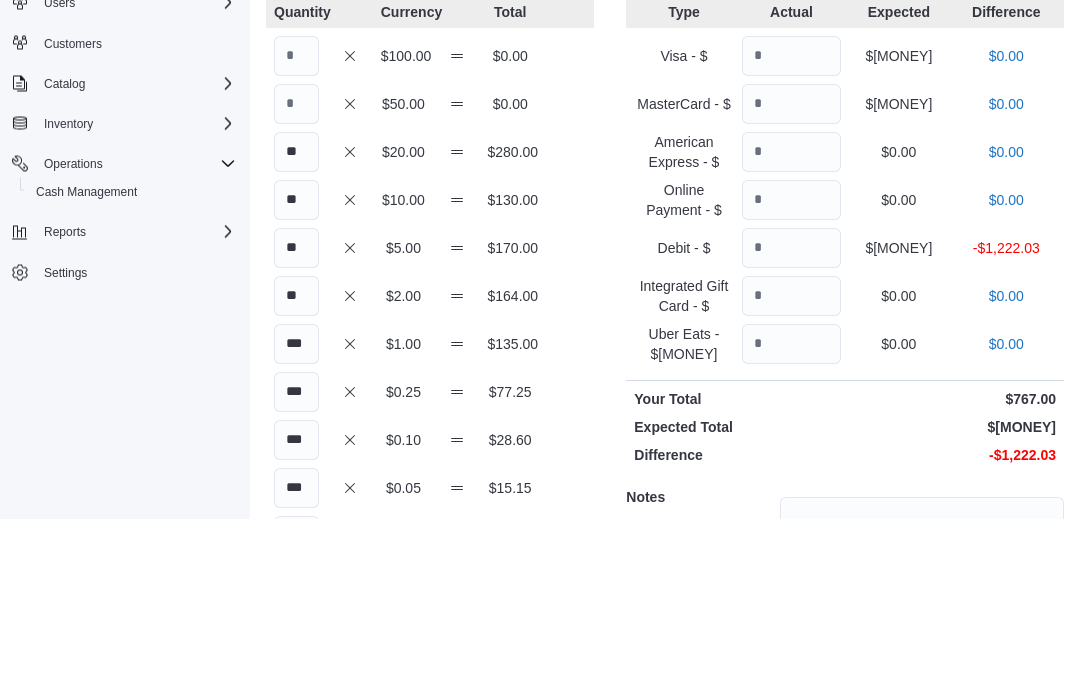 click at bounding box center [791, 372] 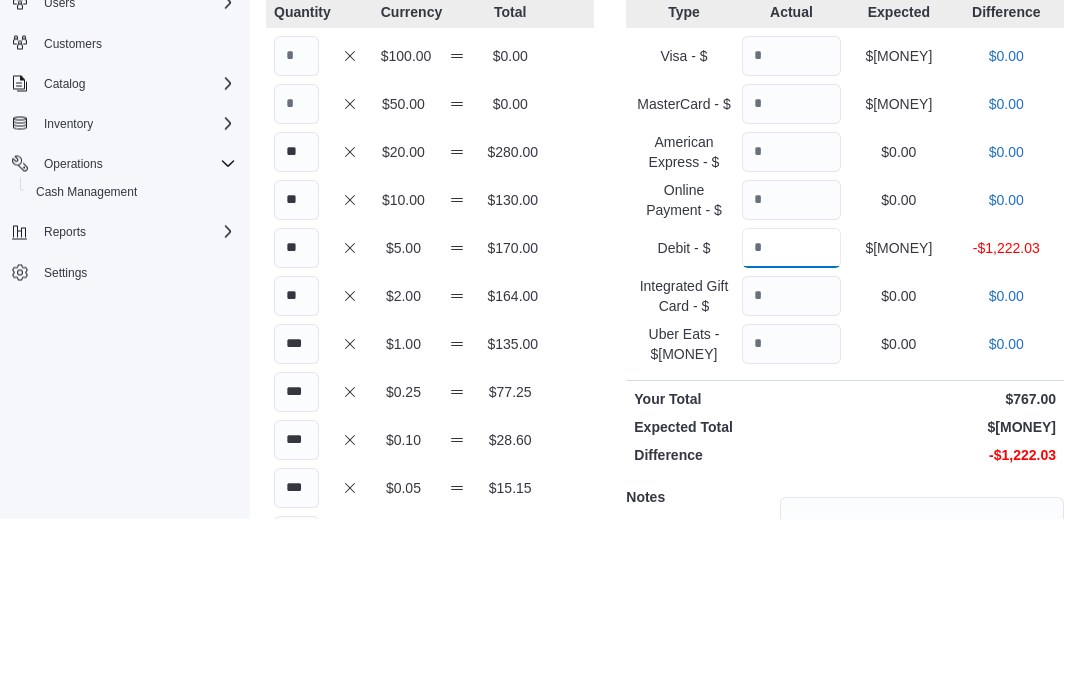click at bounding box center [791, 420] 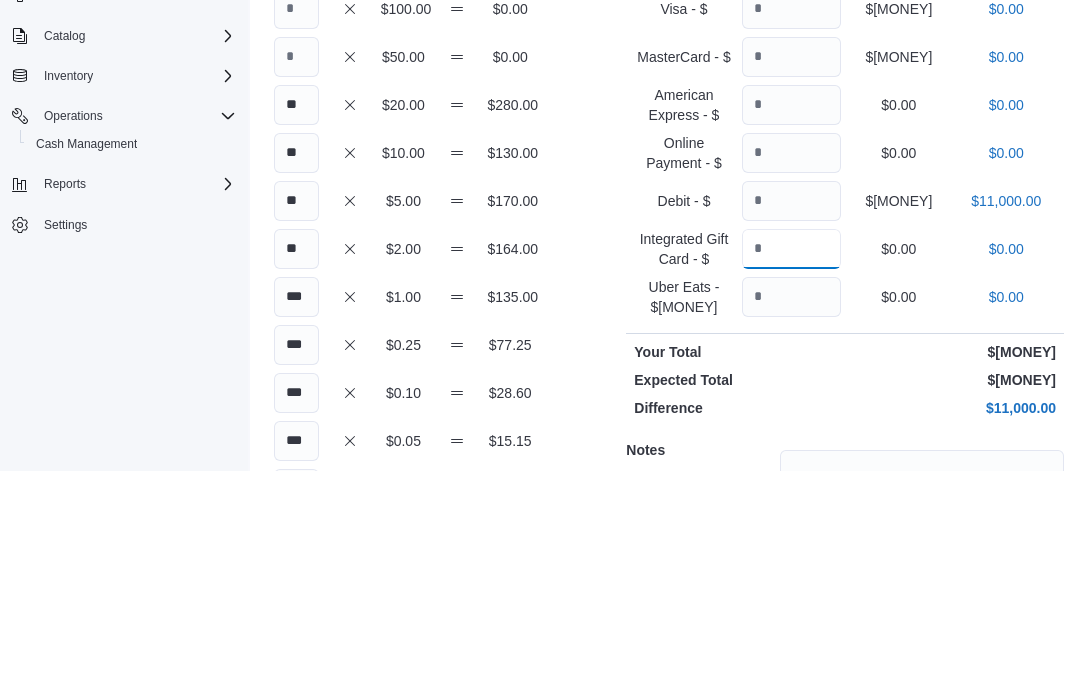 click at bounding box center [791, 468] 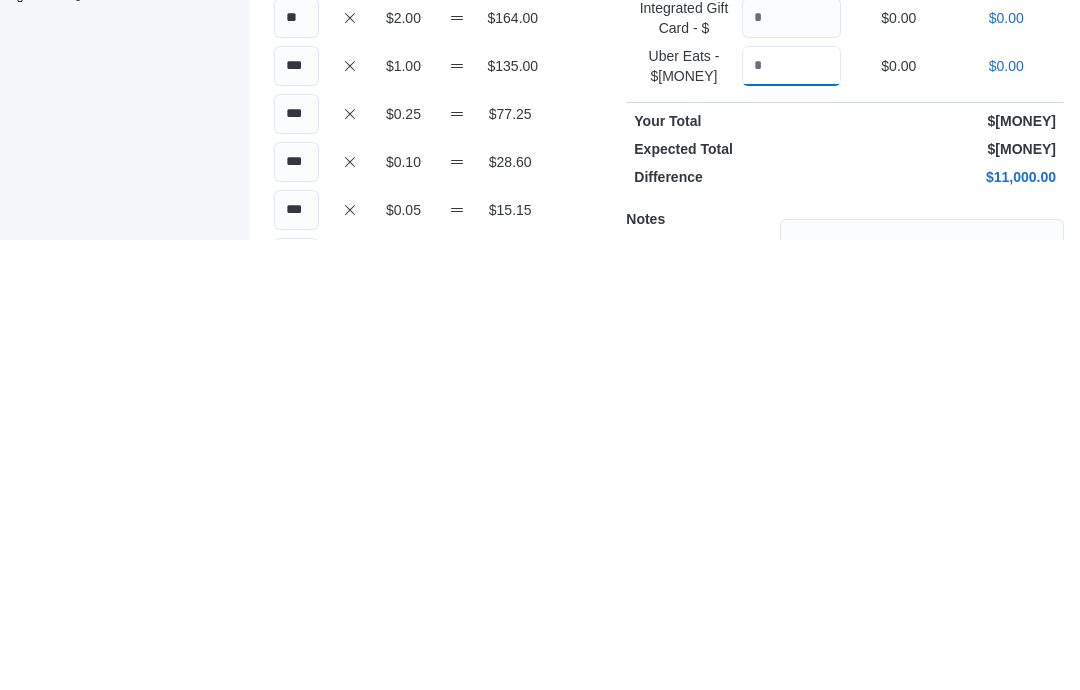click at bounding box center [791, 516] 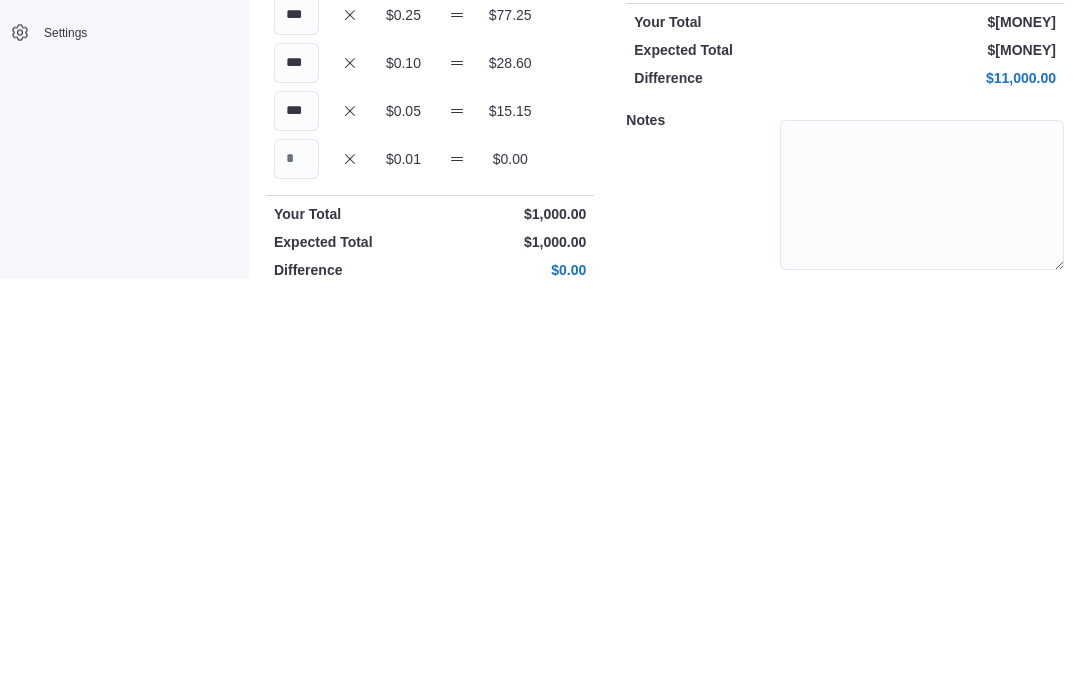 scroll, scrollTop: 135, scrollLeft: 0, axis: vertical 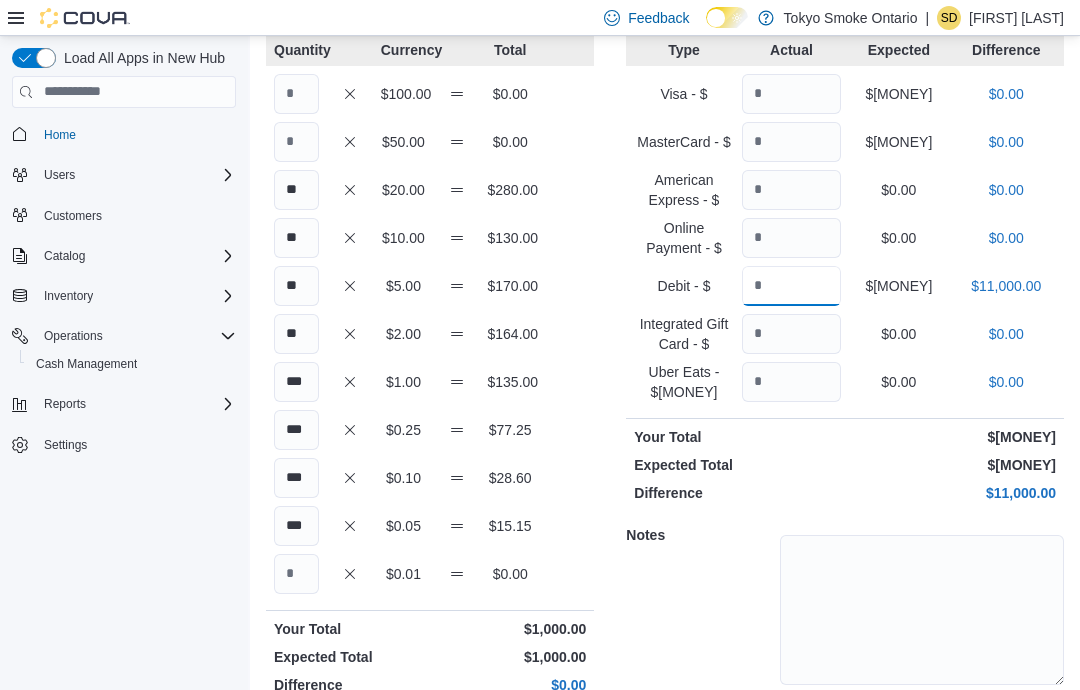 click on "********" at bounding box center (791, 285) 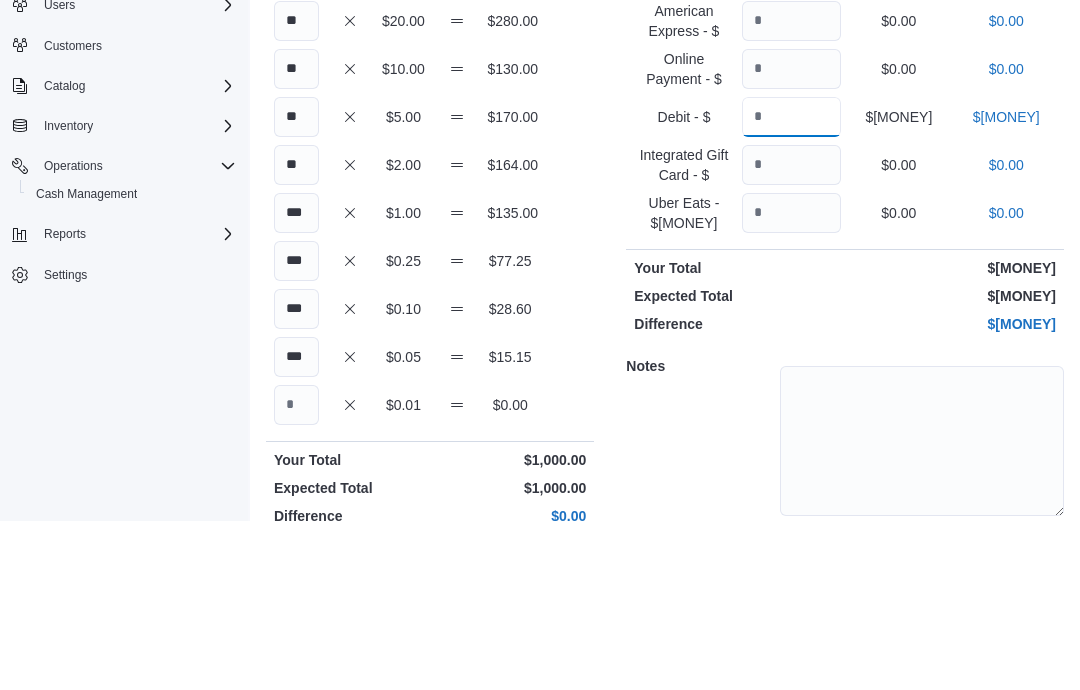 type on "*******" 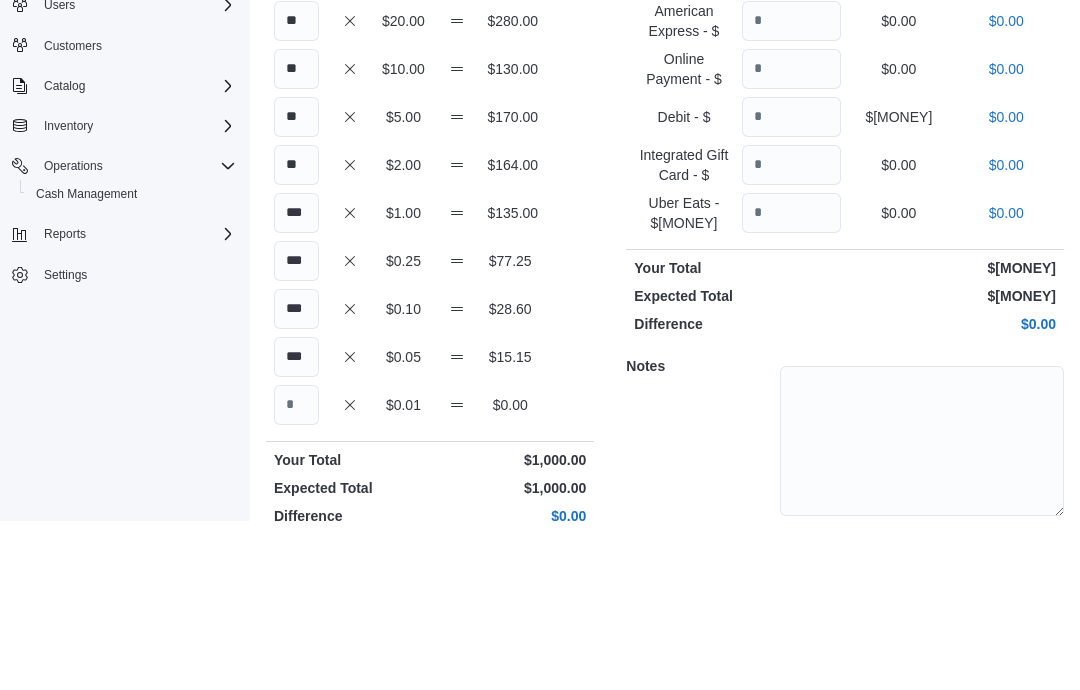 scroll, scrollTop: 207, scrollLeft: 0, axis: vertical 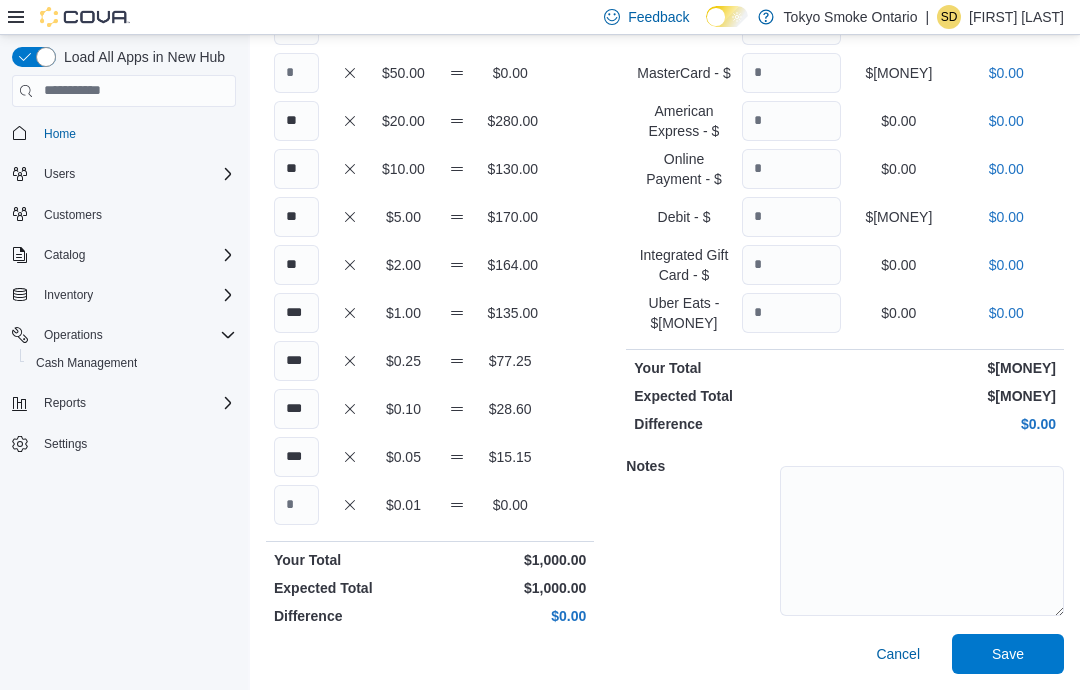 click on "Save" at bounding box center (1008, 654) 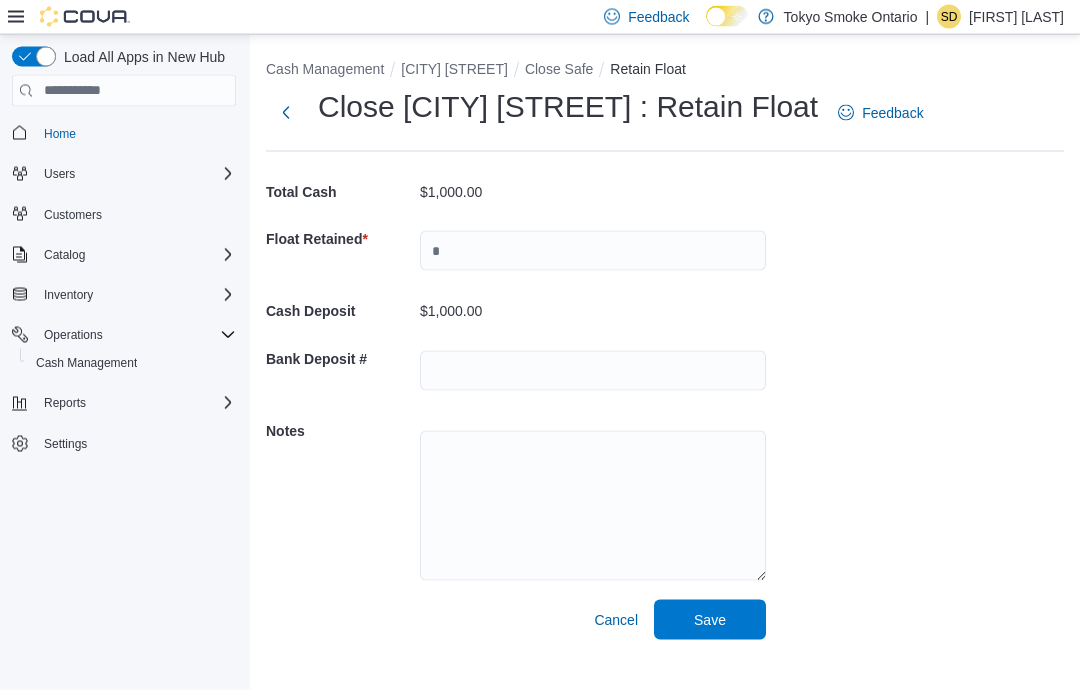 scroll, scrollTop: 39, scrollLeft: 0, axis: vertical 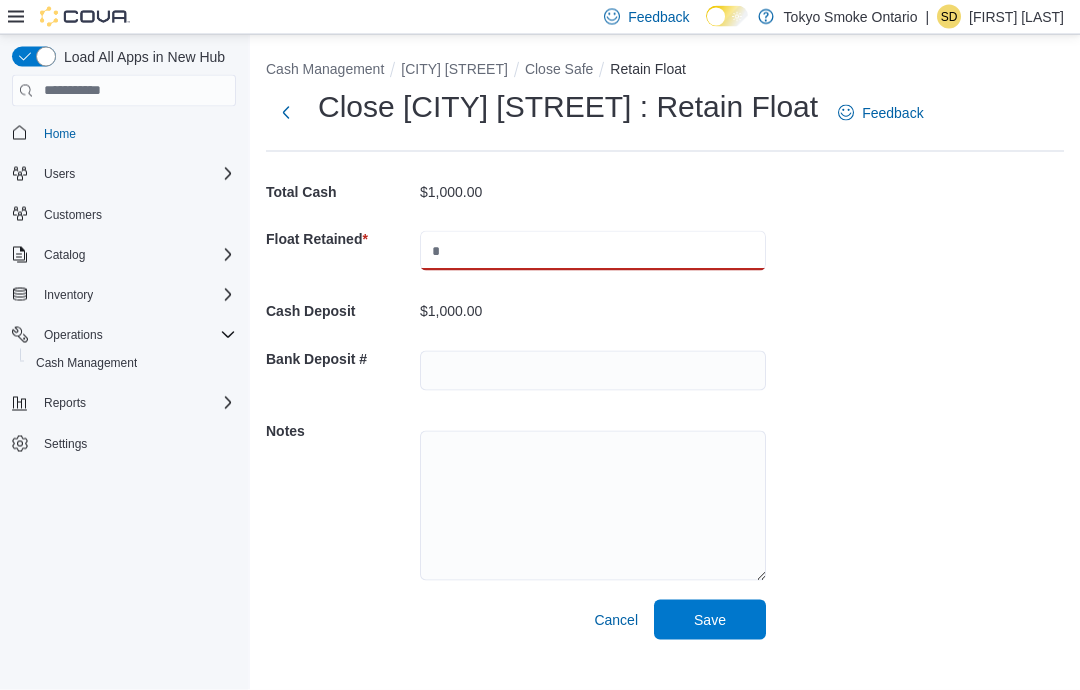 click at bounding box center [593, 251] 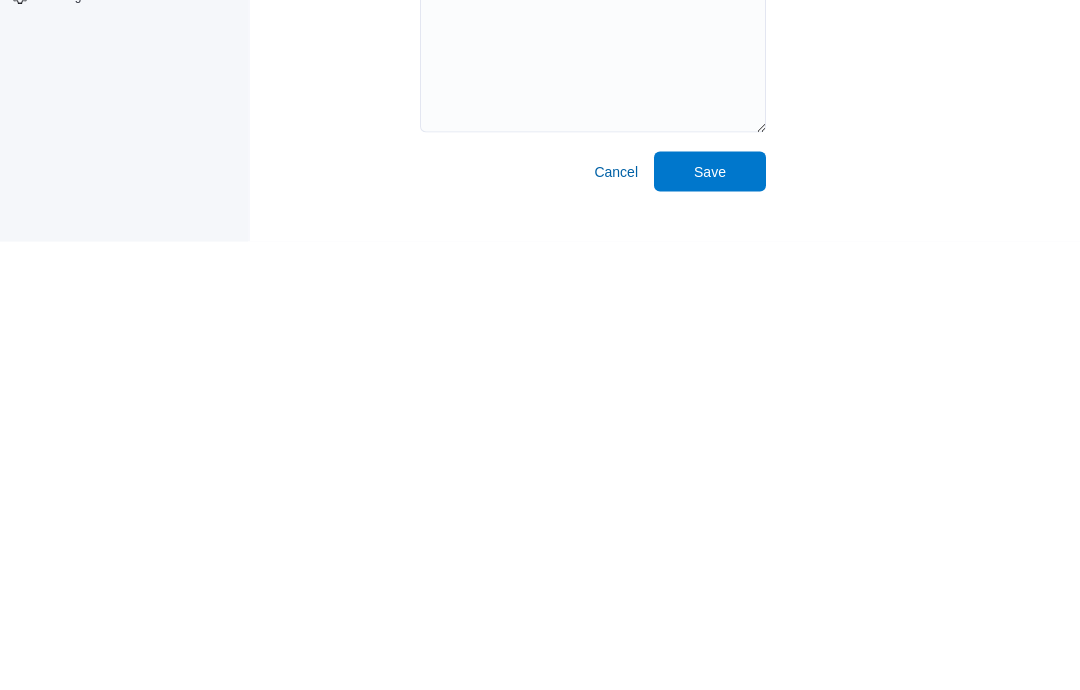 scroll, scrollTop: 80, scrollLeft: 0, axis: vertical 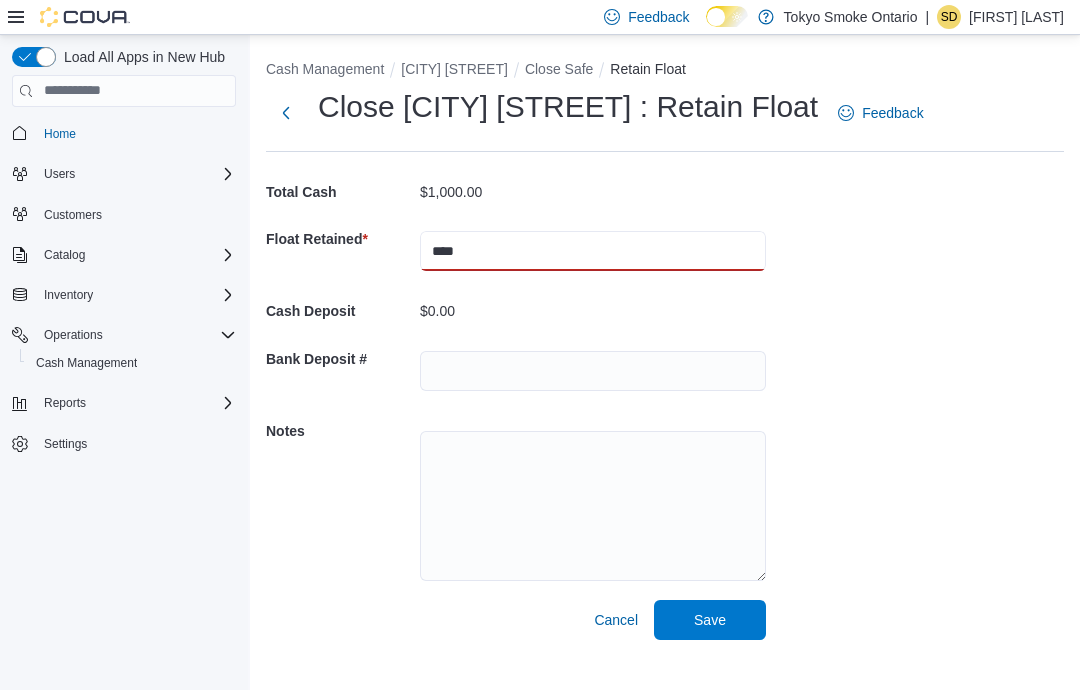 type on "****" 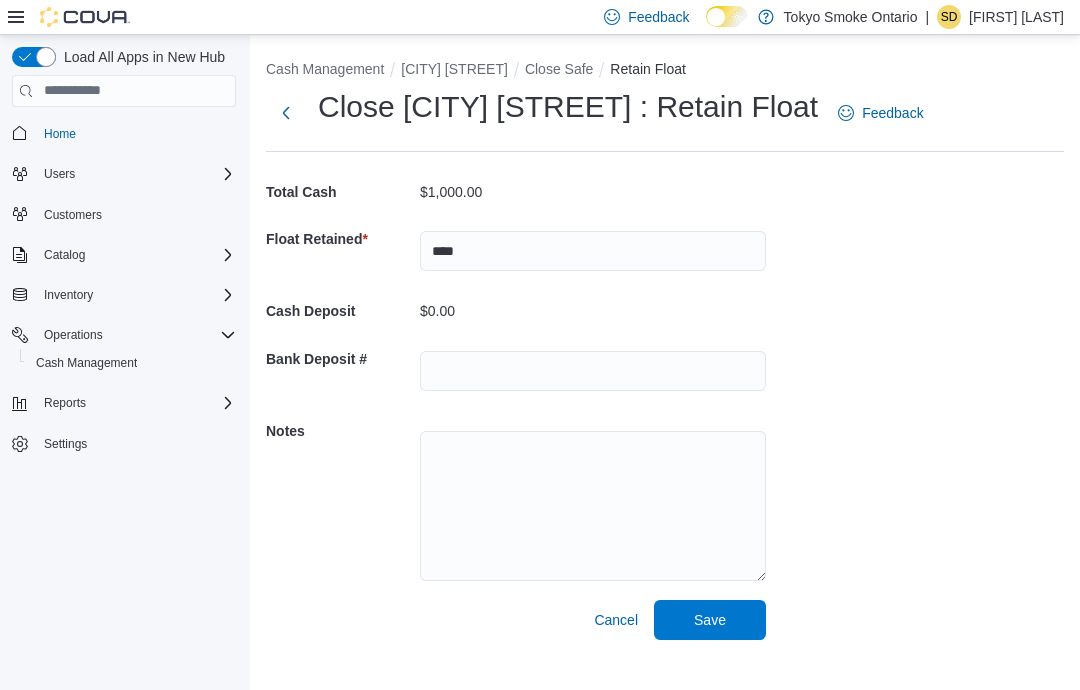 click on "Save" at bounding box center (710, 620) 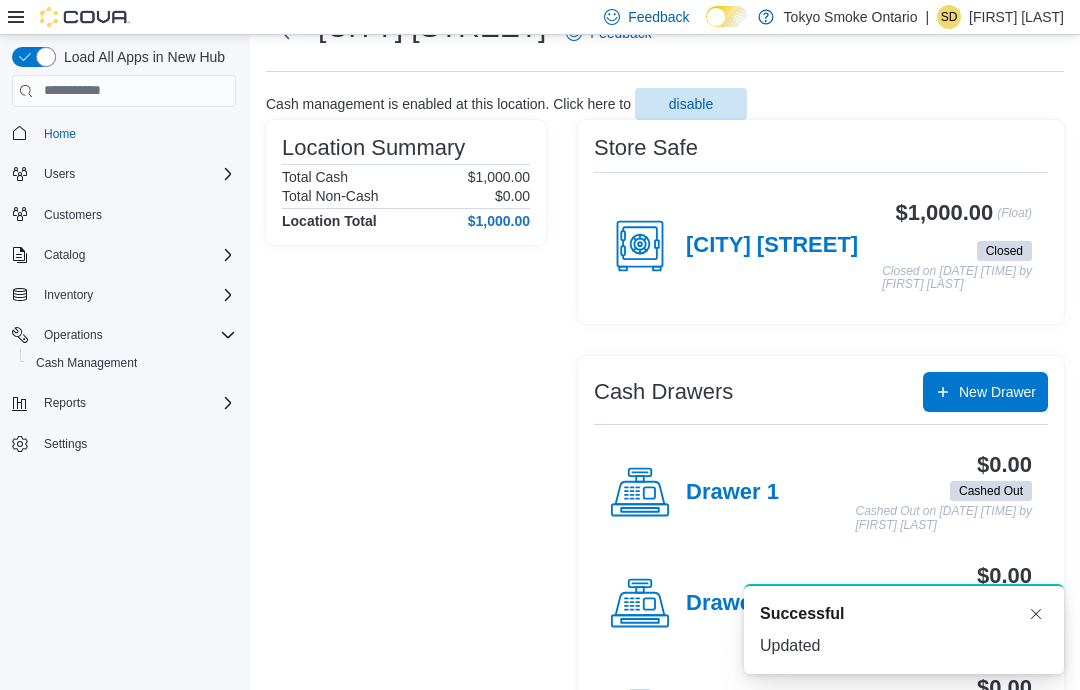scroll, scrollTop: 0, scrollLeft: 0, axis: both 